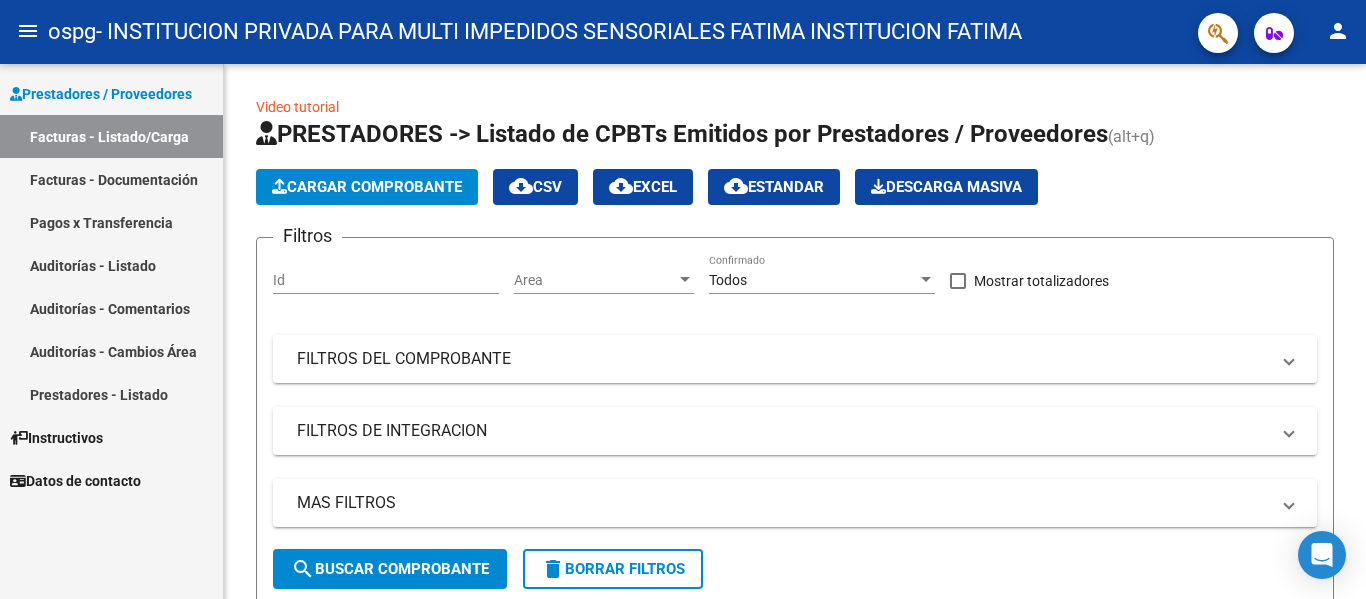 scroll, scrollTop: 0, scrollLeft: 0, axis: both 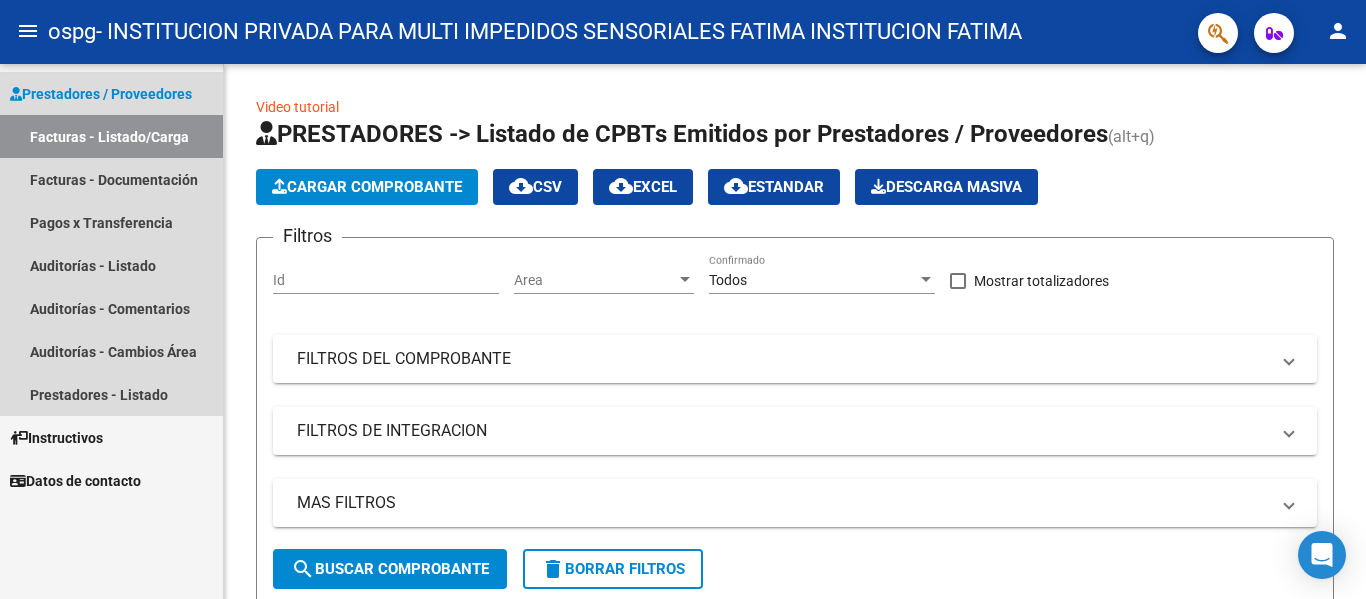 click on "Facturas - Listado/Carga" at bounding box center (111, 136) 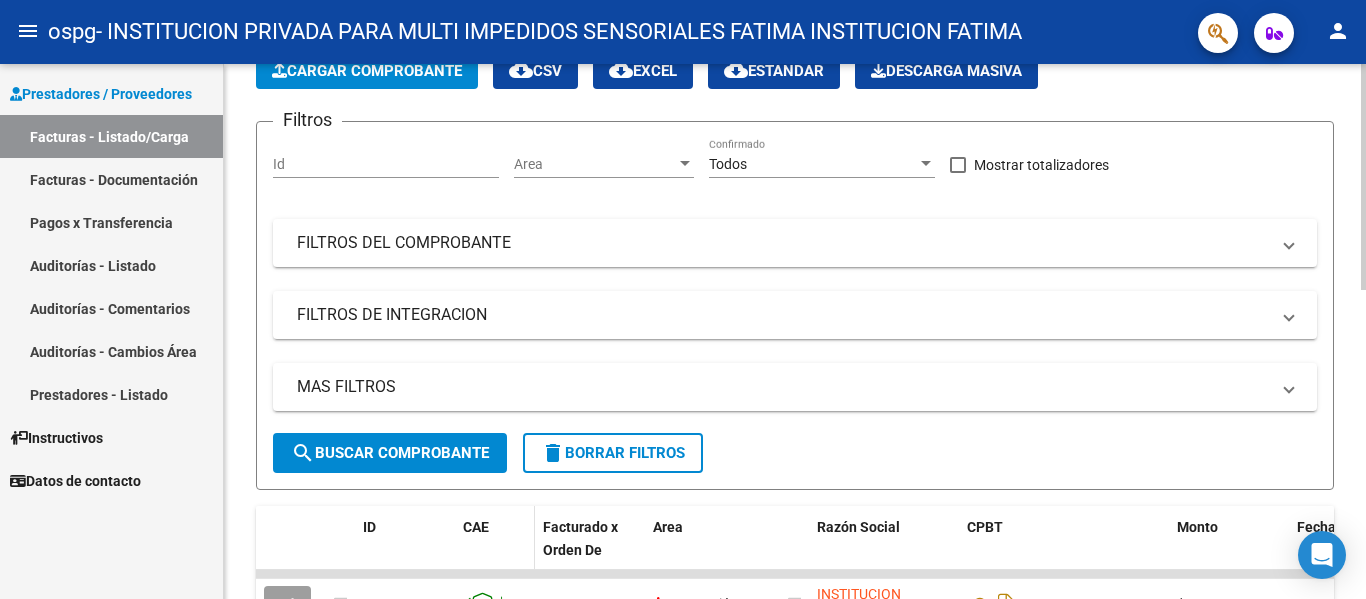 scroll, scrollTop: 0, scrollLeft: 0, axis: both 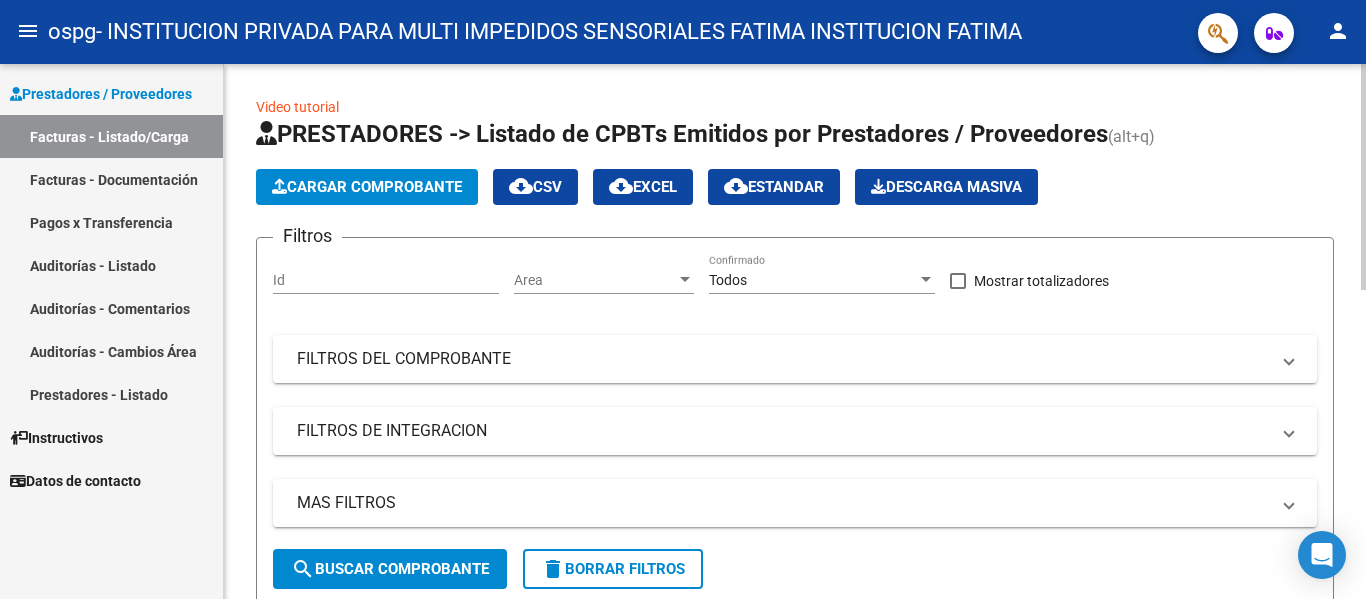 click on "Cargar Comprobante" 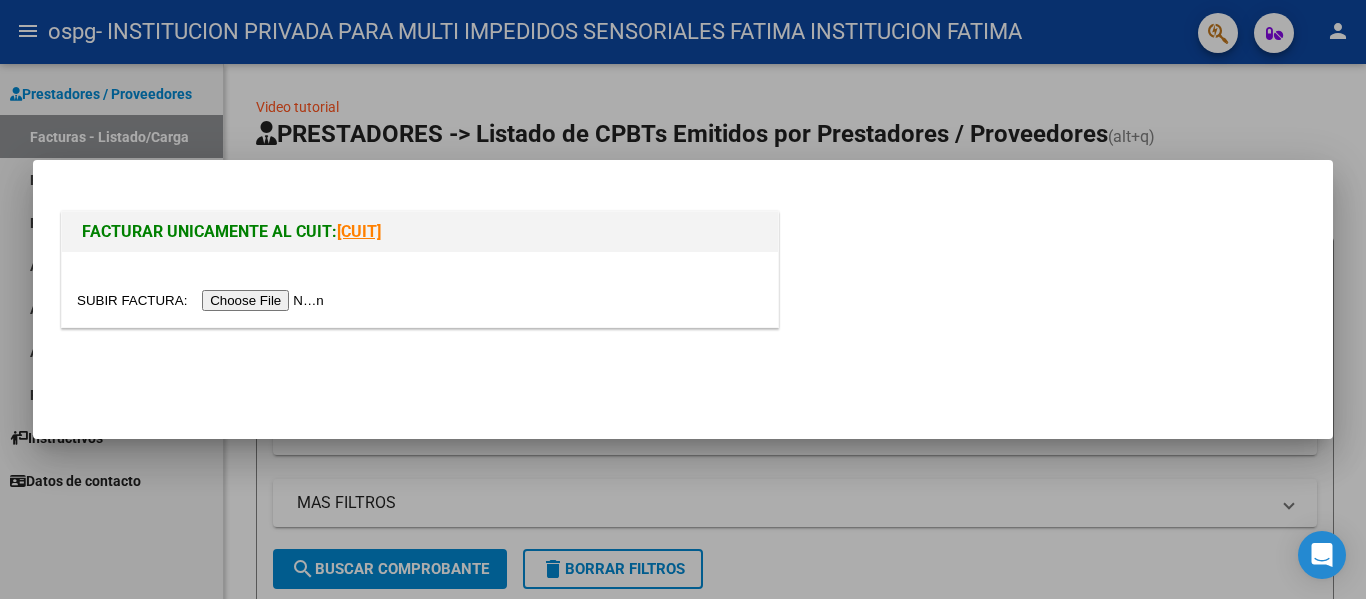 click at bounding box center (203, 300) 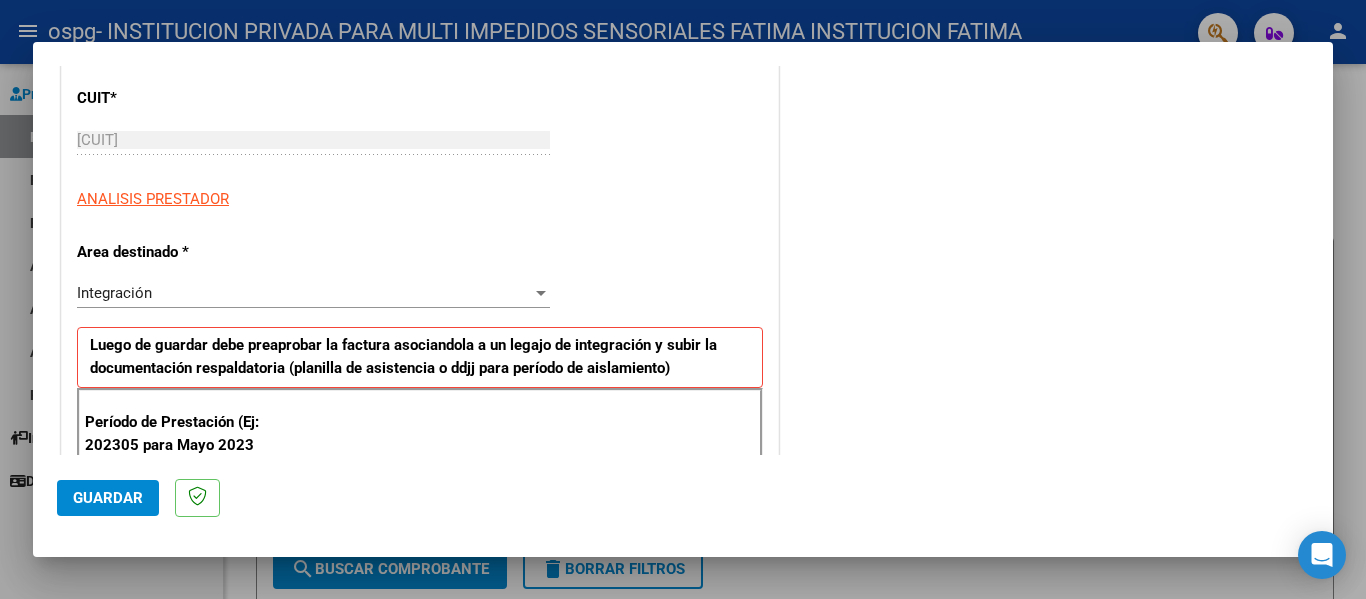 scroll, scrollTop: 300, scrollLeft: 0, axis: vertical 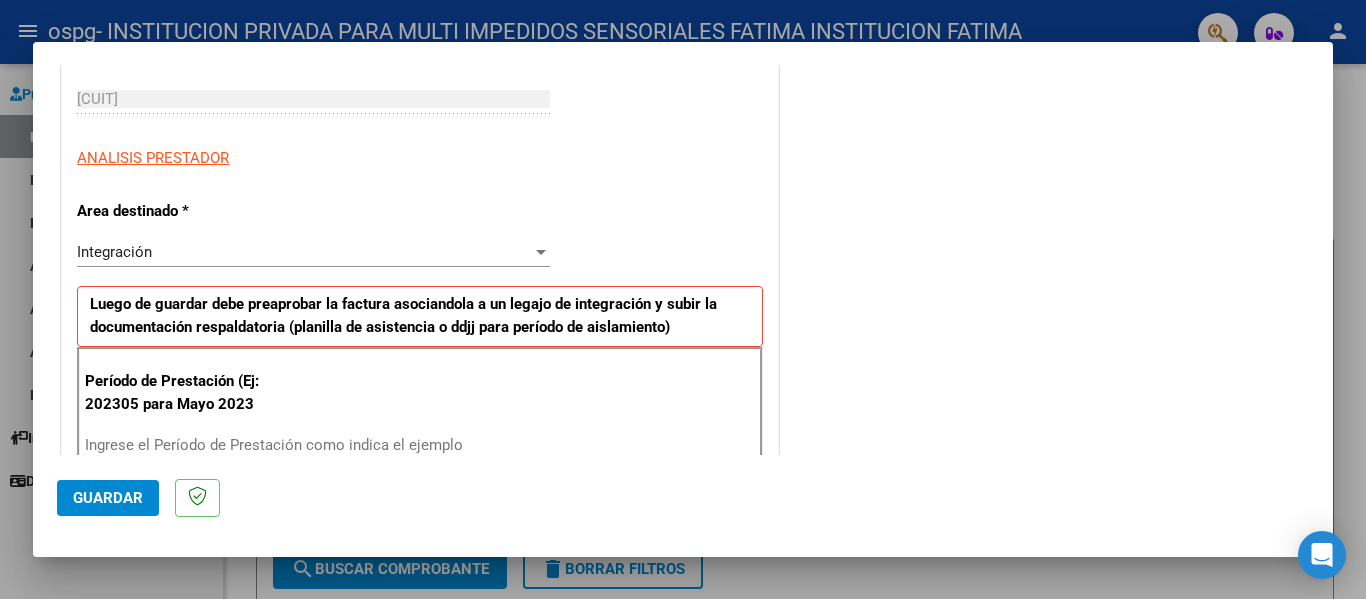 click on "Integración" at bounding box center [304, 252] 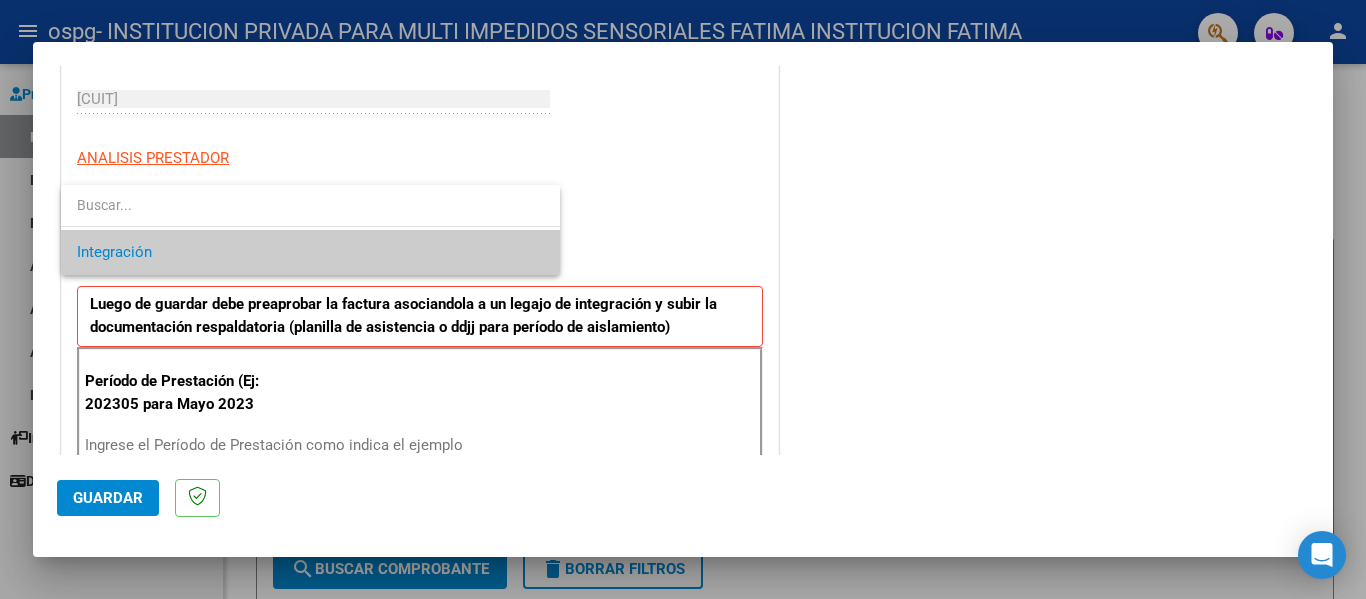 click on "Integración" at bounding box center (310, 252) 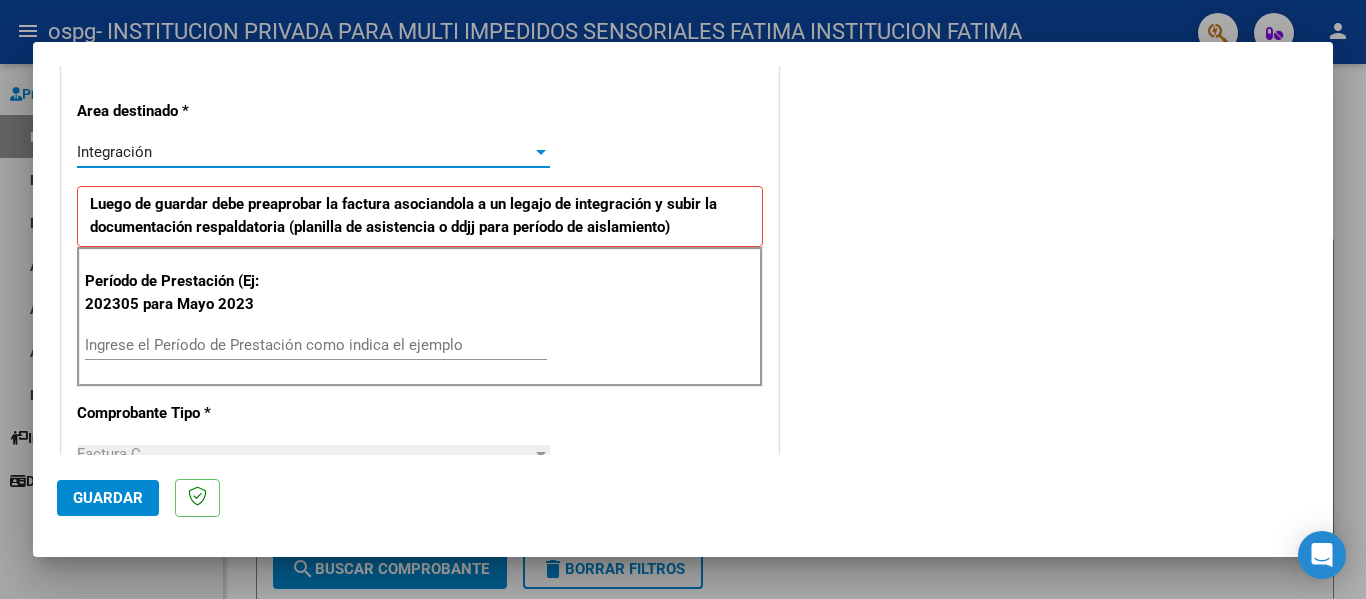 scroll, scrollTop: 500, scrollLeft: 0, axis: vertical 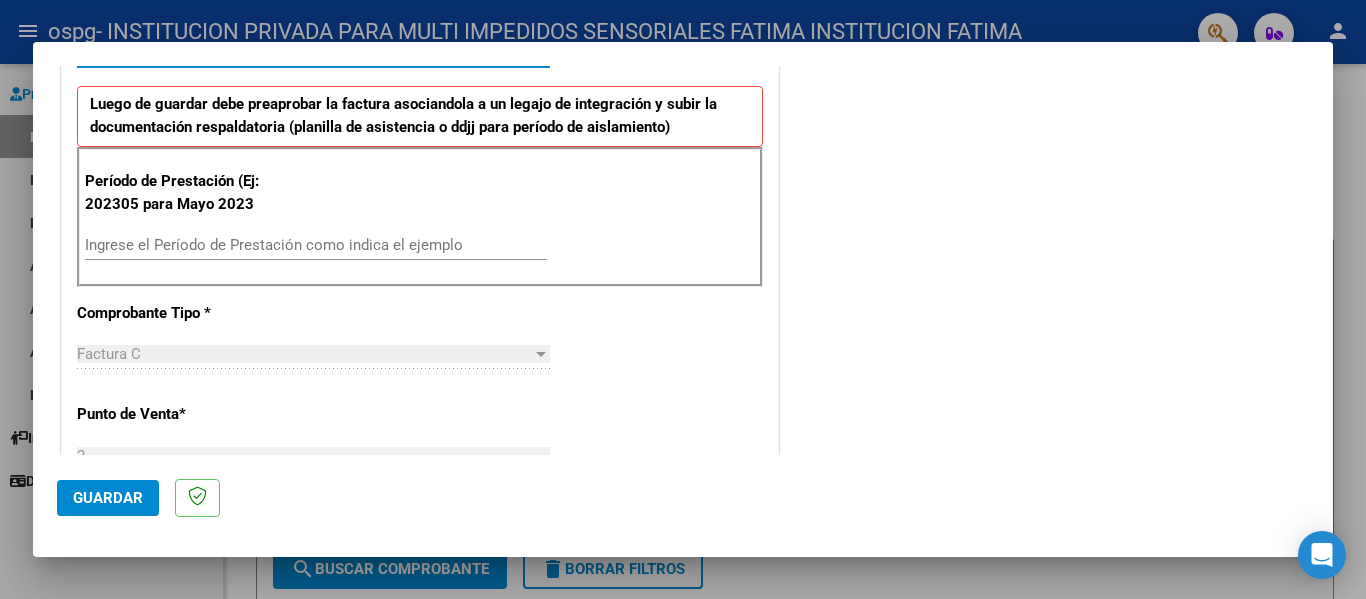 click on "Ingrese el Período de Prestación como indica el ejemplo" at bounding box center (316, 245) 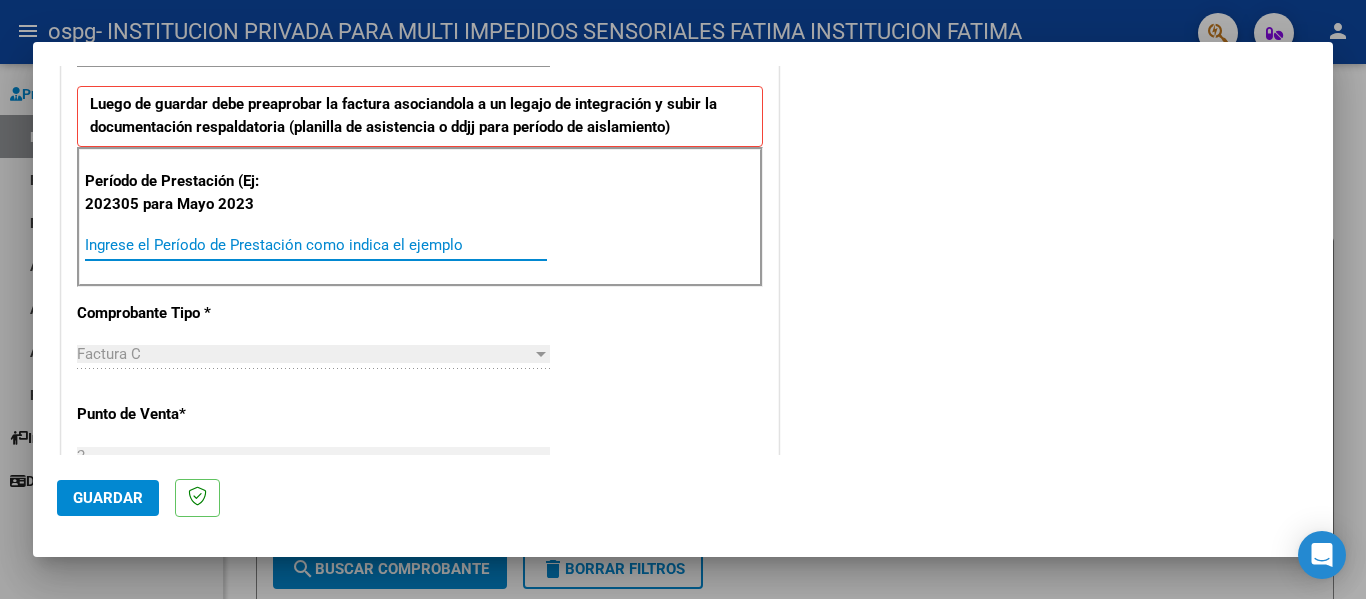 click on "Ingrese el Período de Prestación como indica el ejemplo" at bounding box center [316, 245] 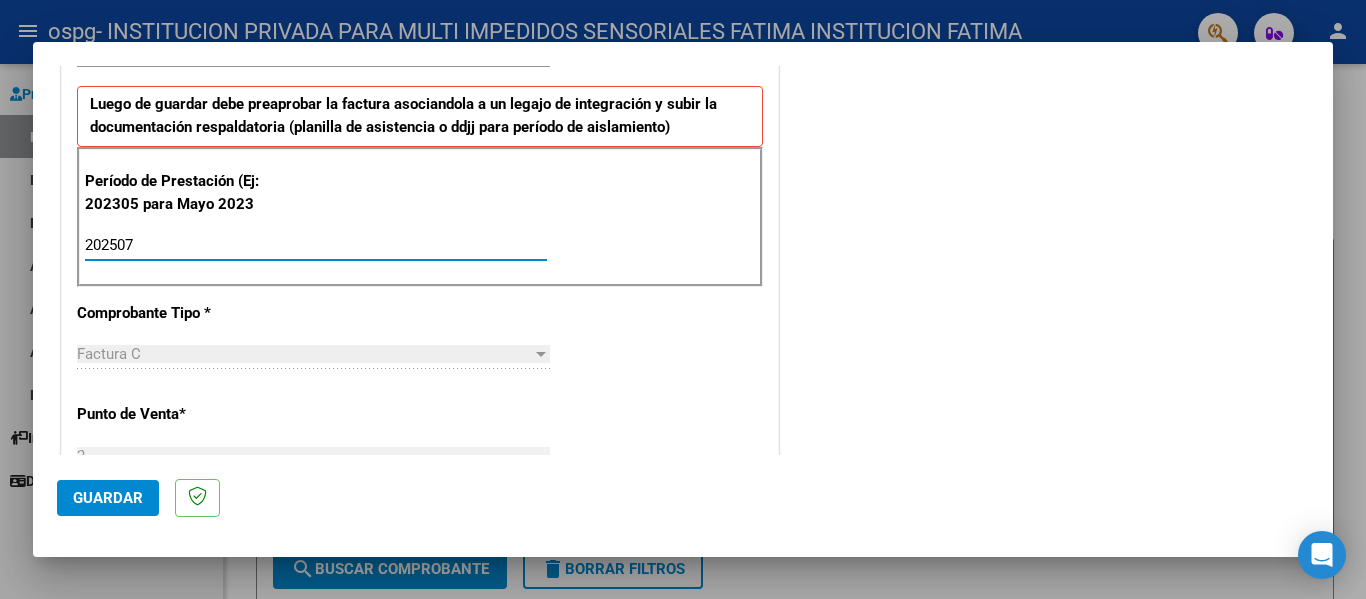type on "202507" 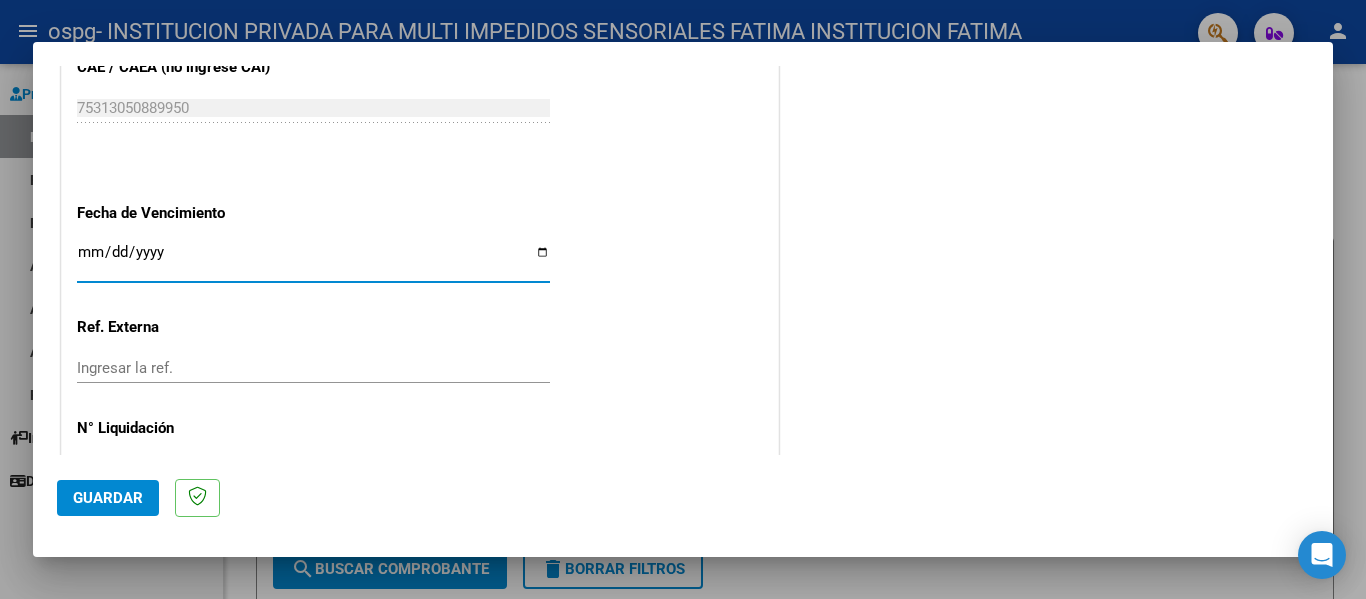 scroll, scrollTop: 1065, scrollLeft: 0, axis: vertical 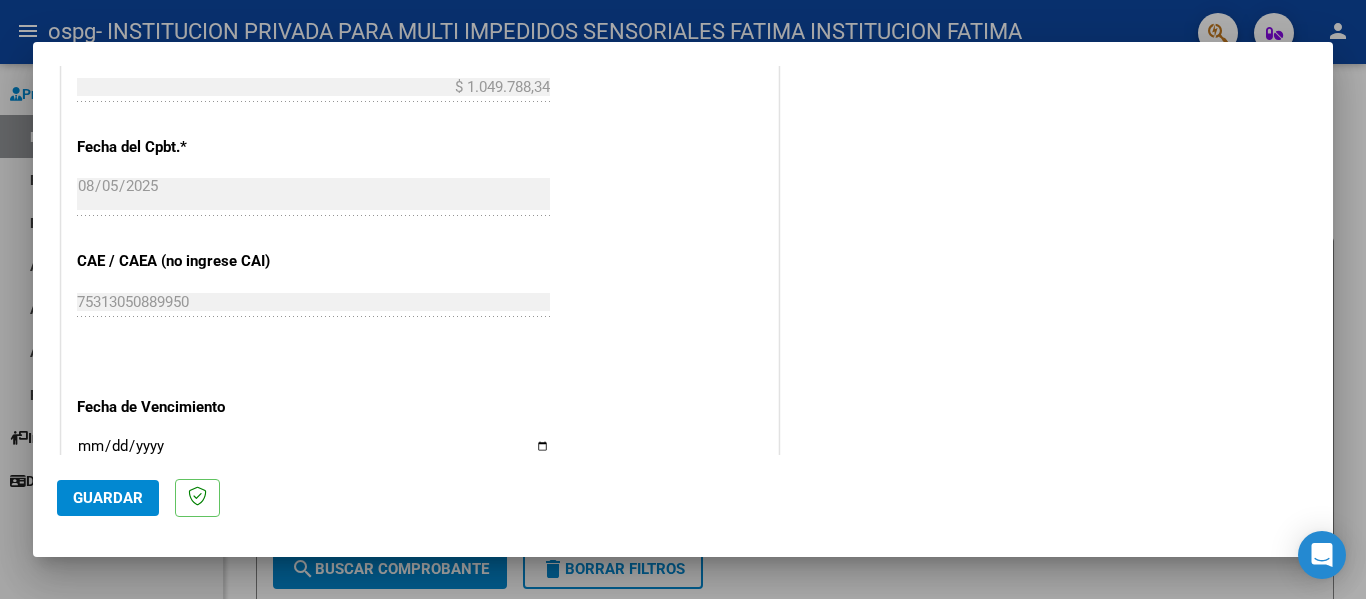 click on "CUIT  *   [CUIT] Ingresar CUIT  ANALISIS PRESTADOR  Area destinado * Integración Seleccionar Area Luego de guardar debe preaprobar la factura asociandola a un legajo de integración y subir la documentación respaldatoria (planilla de asistencia o ddjj para período de aislamiento)  Período de Prestación (Ej: 202305 para Mayo 2023    202507 Ingrese el Período de Prestación como indica el ejemplo   Comprobante Tipo * Factura C Seleccionar Tipo Punto de Venta  *   2 Ingresar el Nro.  Número  *   7389 Ingresar el Nro.  Monto  *   $ 1.049.788,34 Ingresar el monto  Fecha del Cpbt.  *   2025-08-05 Ingresar la fecha  CAE / CAEA (no ingrese CAI)    75313050889950 Ingresar el CAE o CAEA (no ingrese CAI)  Fecha de Vencimiento    Ingresar la fecha  Ref. Externa    Ingresar la ref.  N° Liquidación    Ingresar el N° Liquidación" at bounding box center (420, -22) 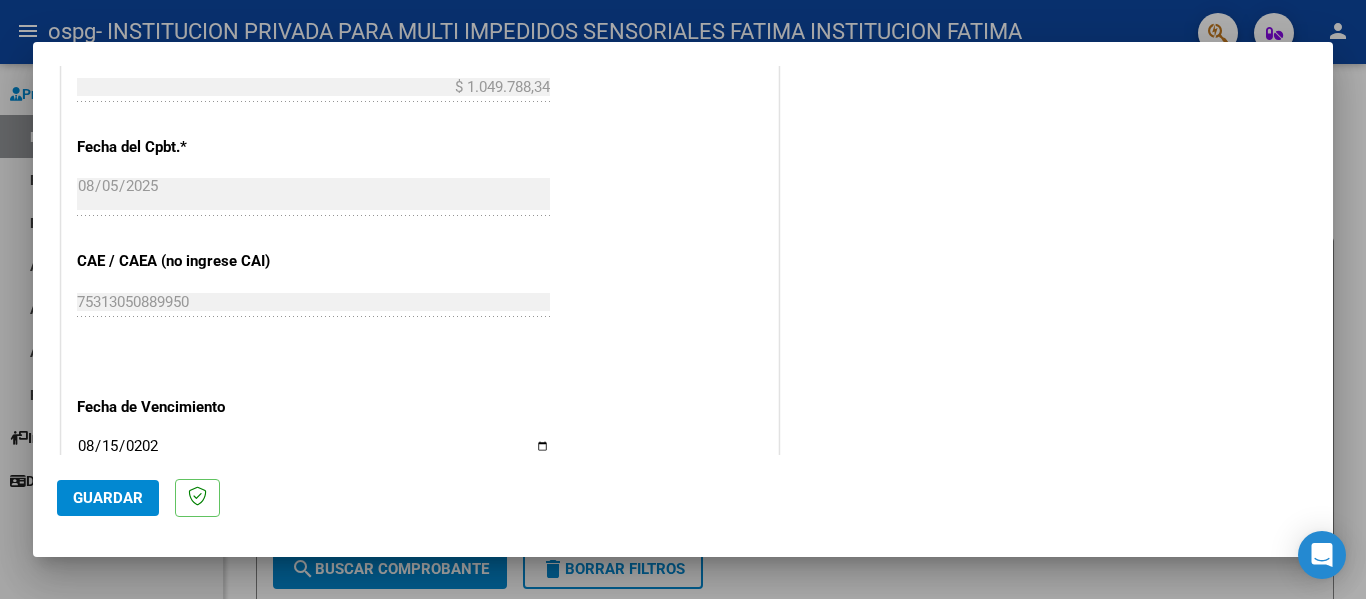 type on "2025-08-15" 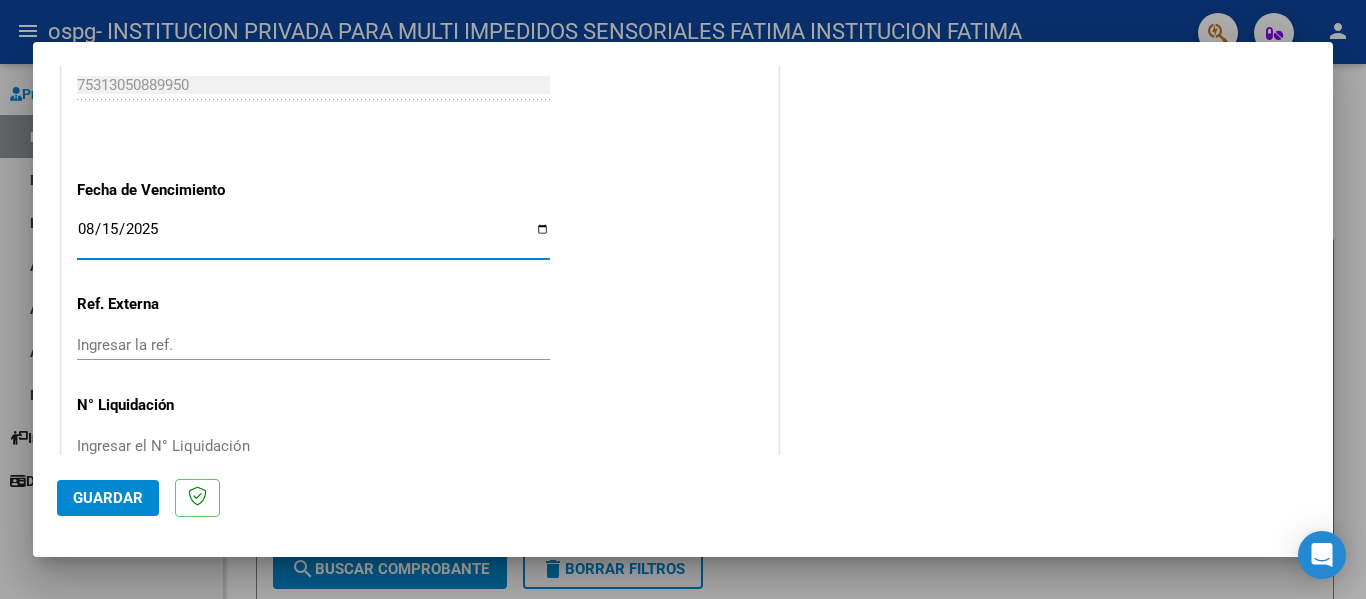 scroll, scrollTop: 1333, scrollLeft: 0, axis: vertical 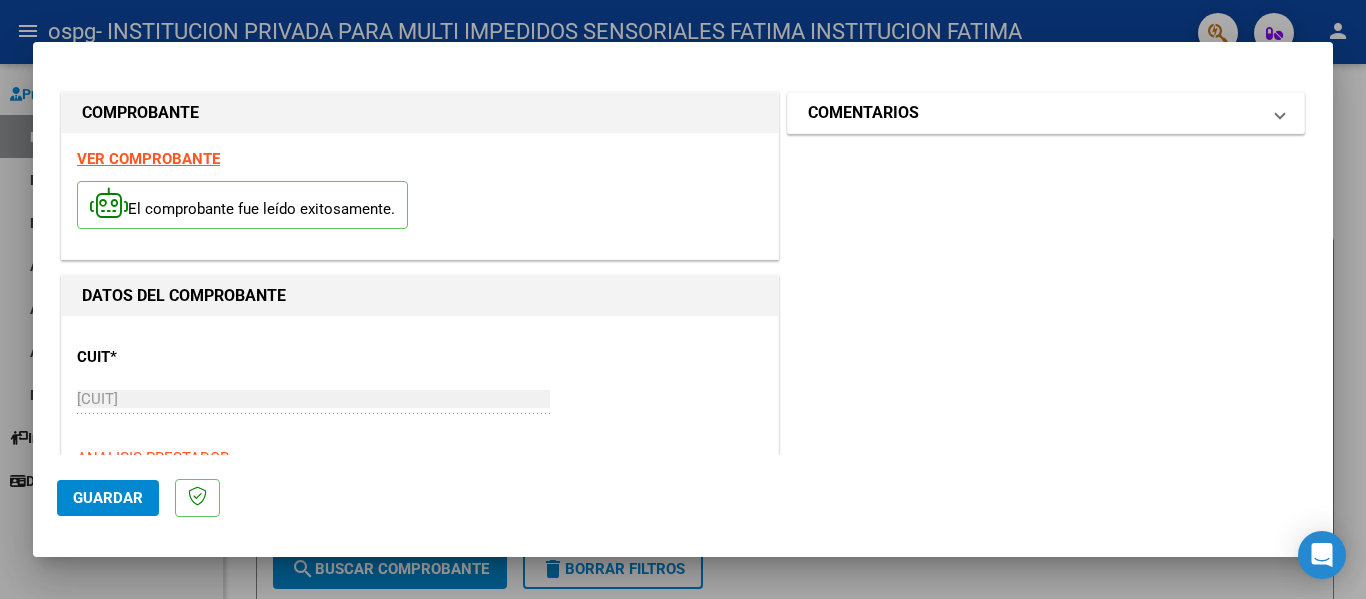 click on "COMENTARIOS" at bounding box center [1034, 113] 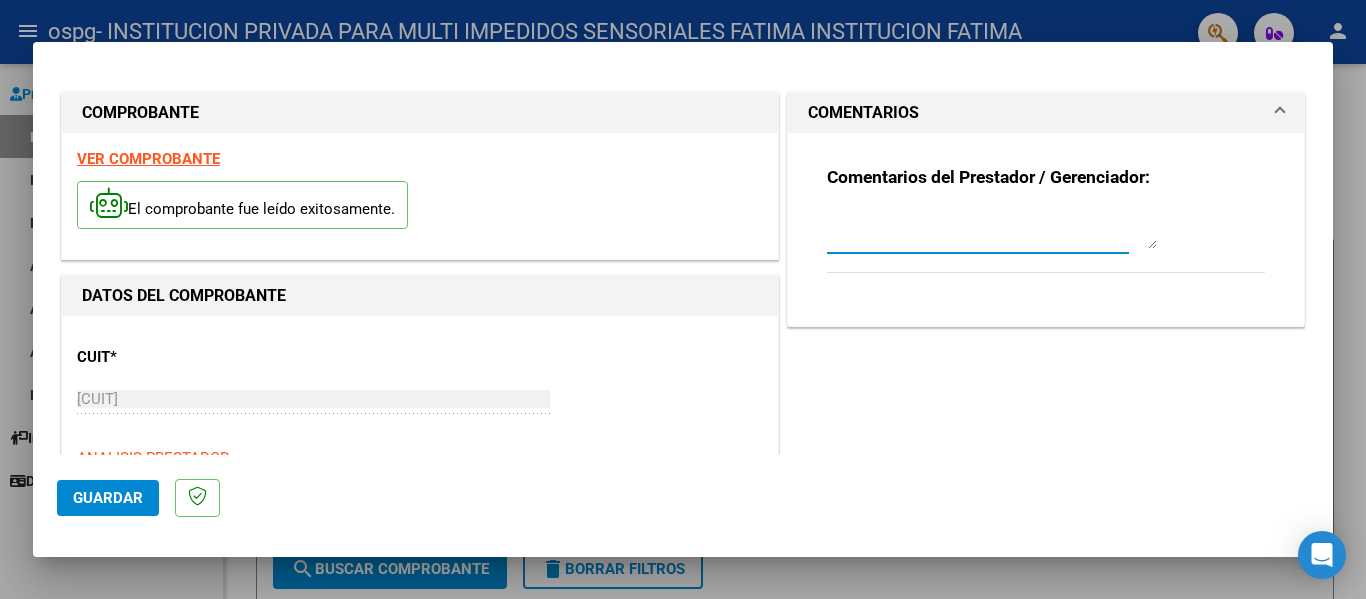 click at bounding box center (992, 229) 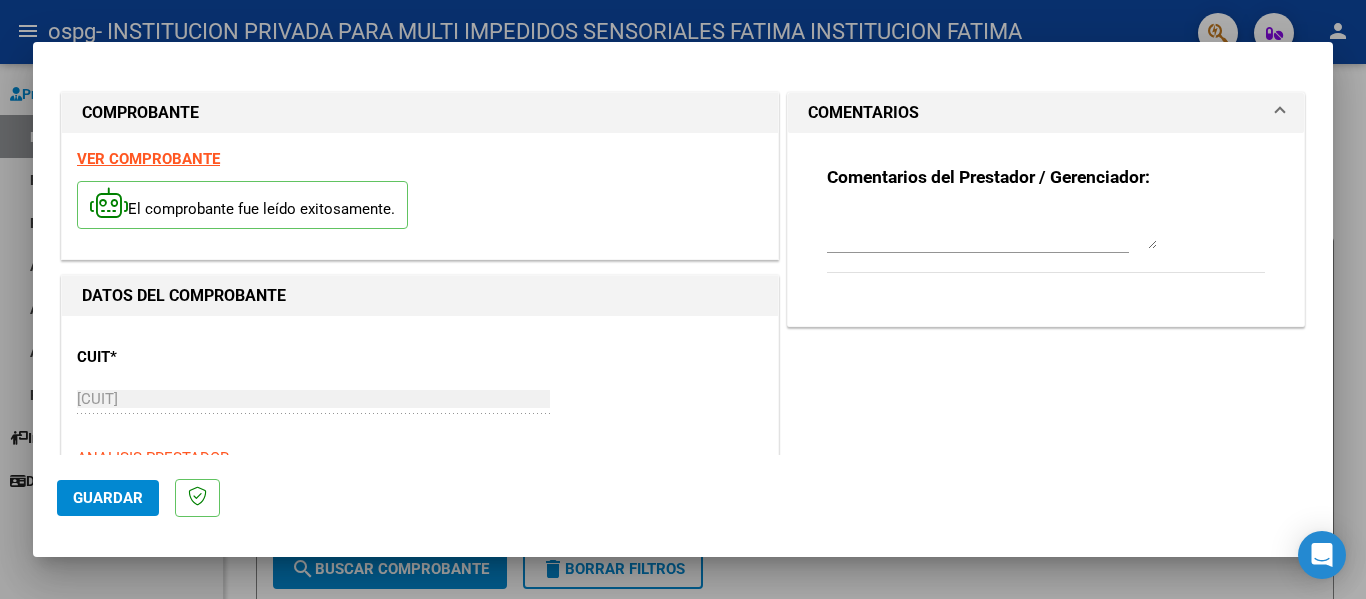 click on "Comentarios del Prestador / Gerenciador:" at bounding box center [988, 177] 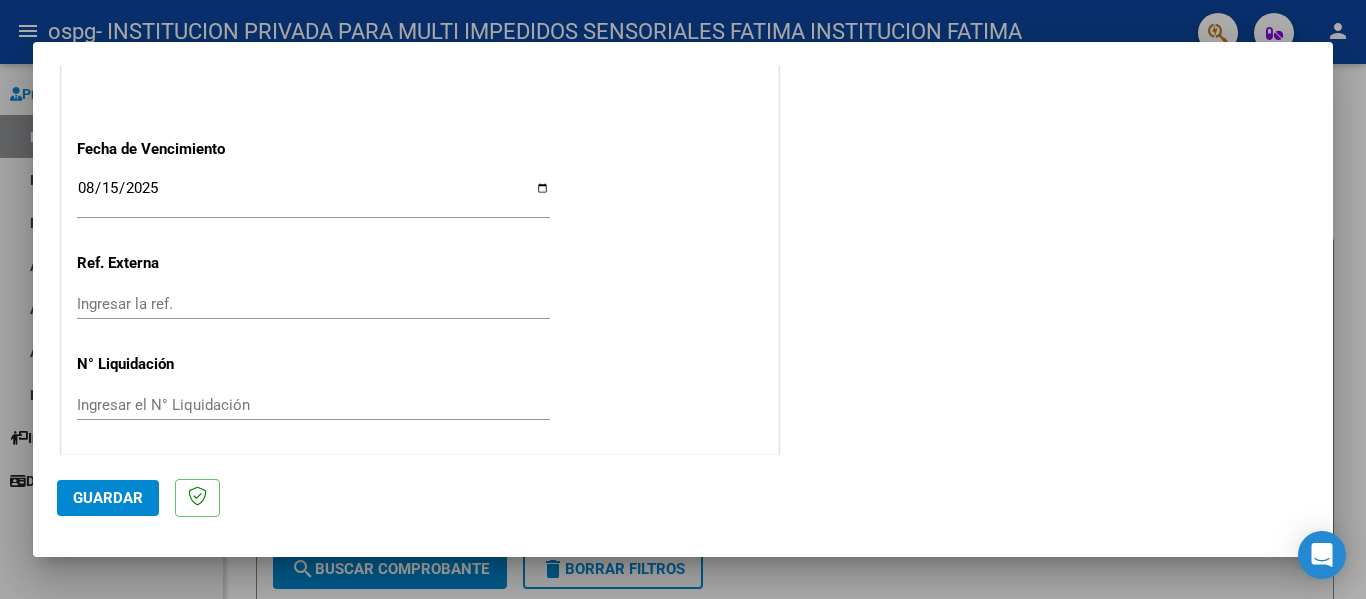 scroll, scrollTop: 1333, scrollLeft: 0, axis: vertical 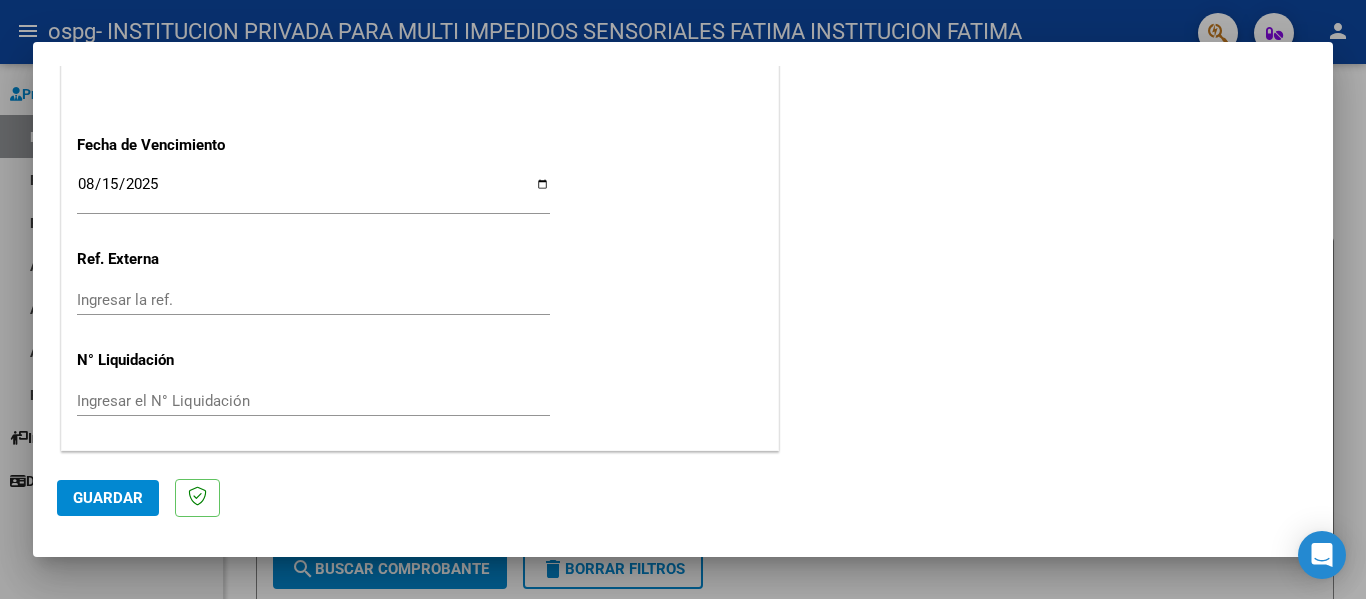 click on "Guardar" 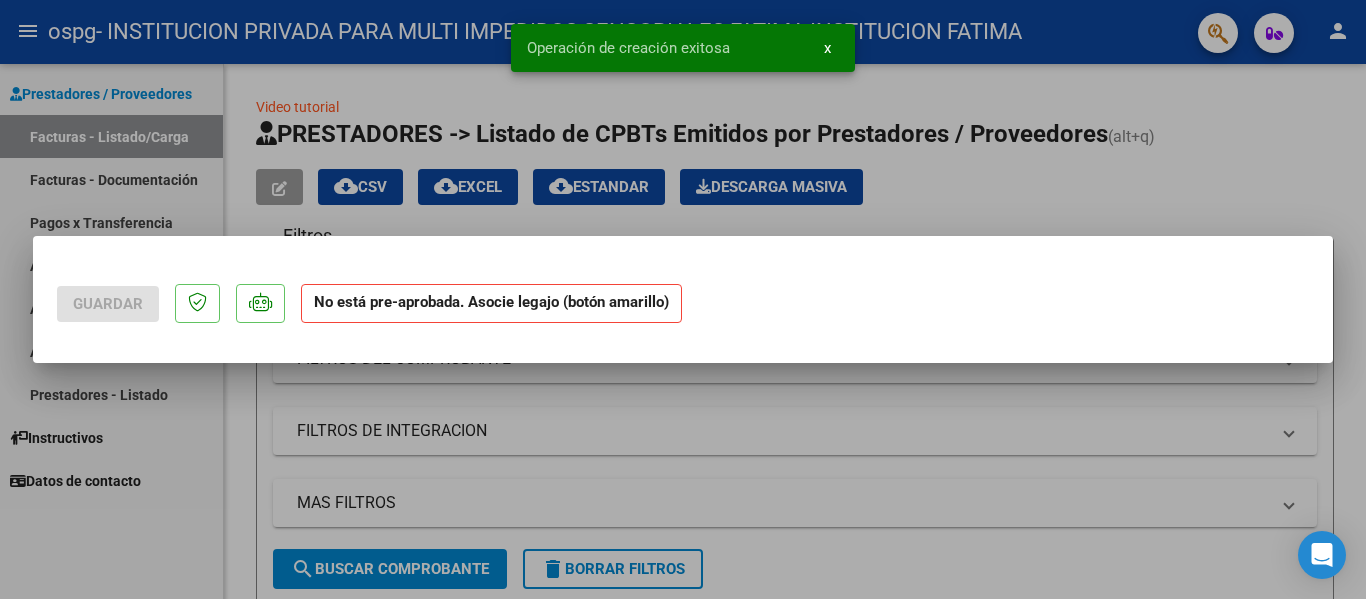 scroll, scrollTop: 0, scrollLeft: 0, axis: both 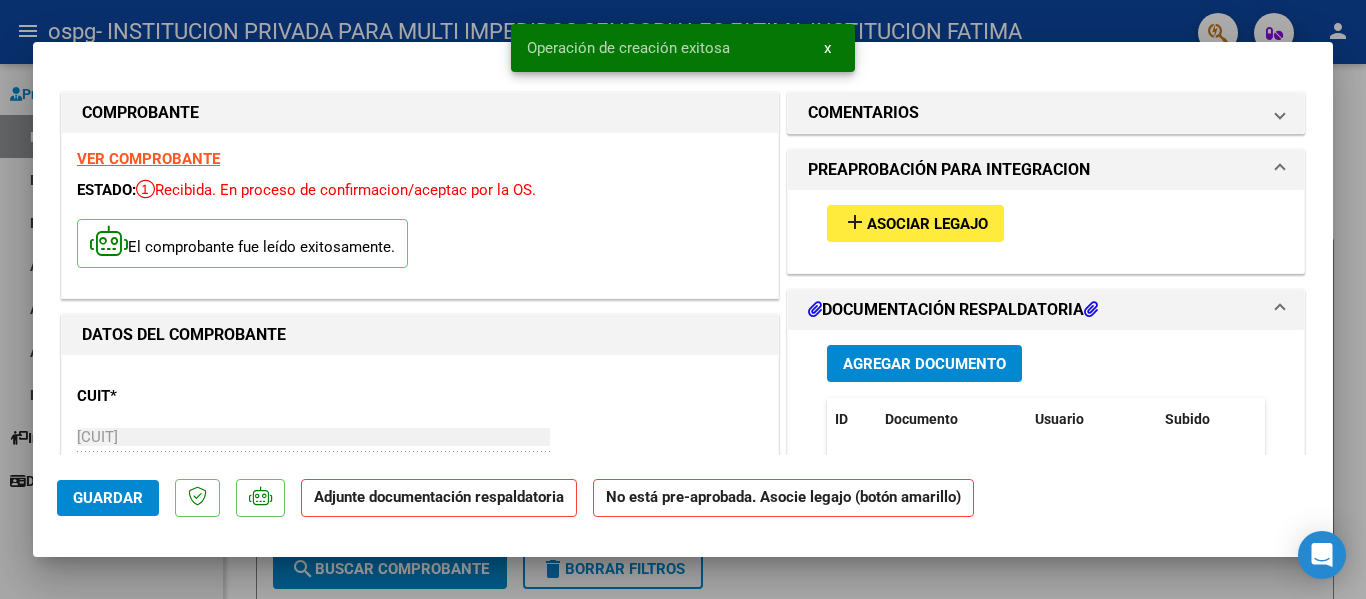 click on "Asociar Legajo" at bounding box center [927, 224] 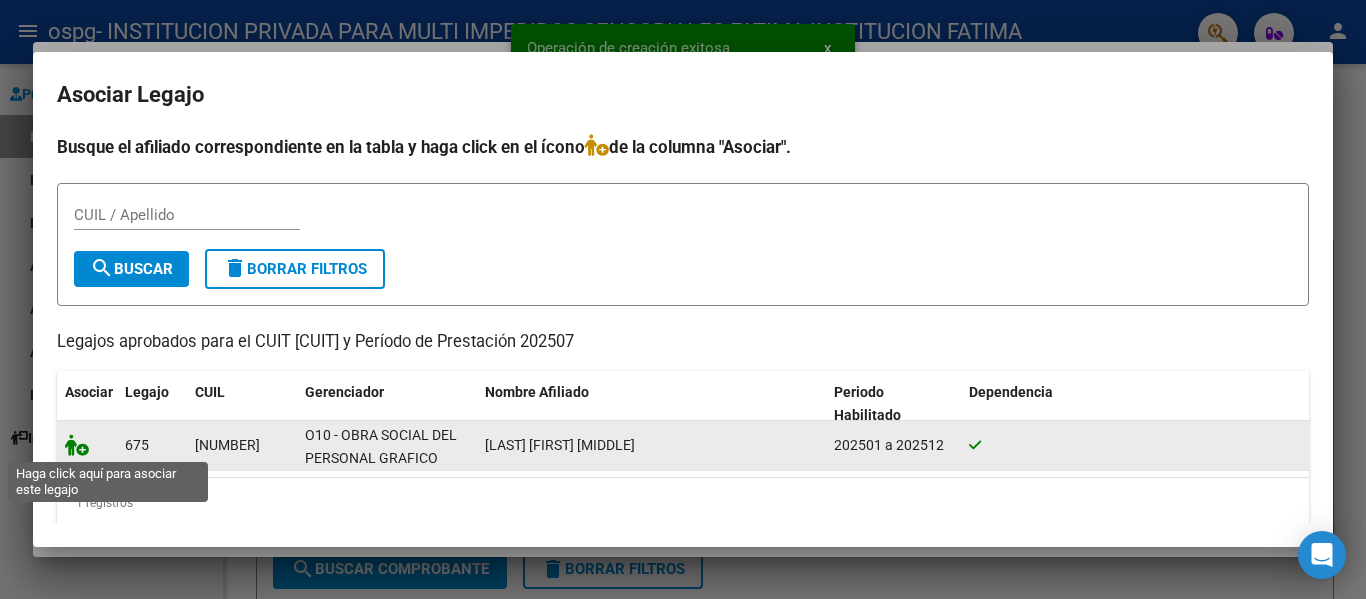click 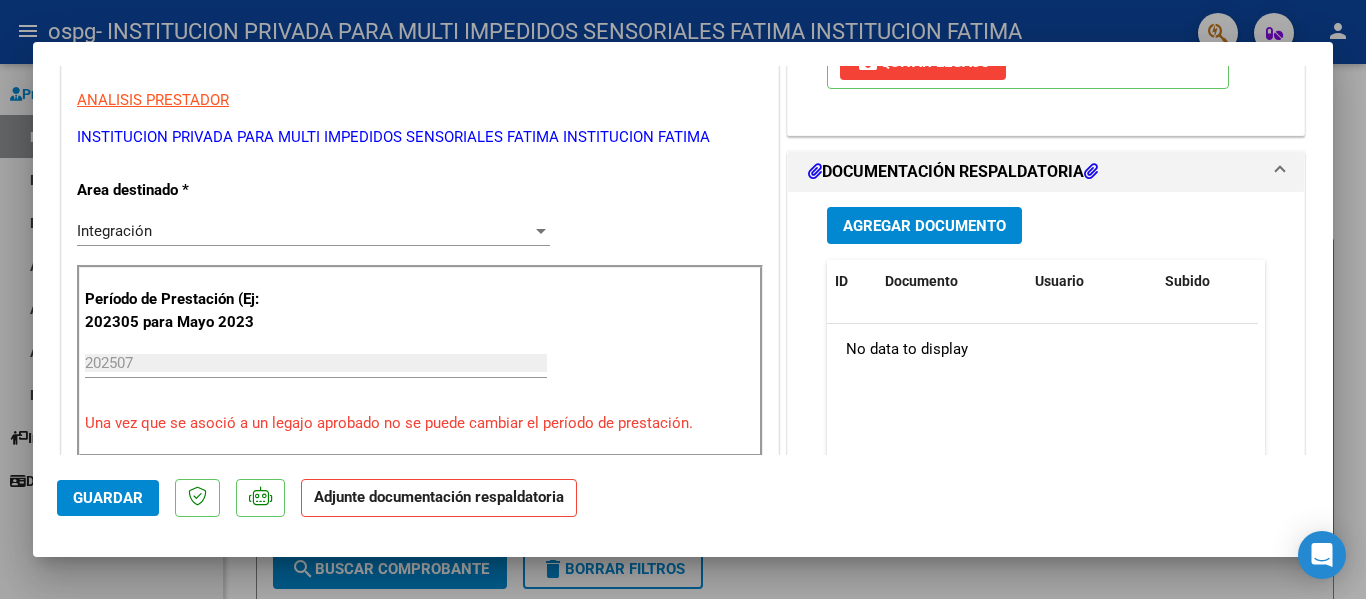 scroll, scrollTop: 400, scrollLeft: 0, axis: vertical 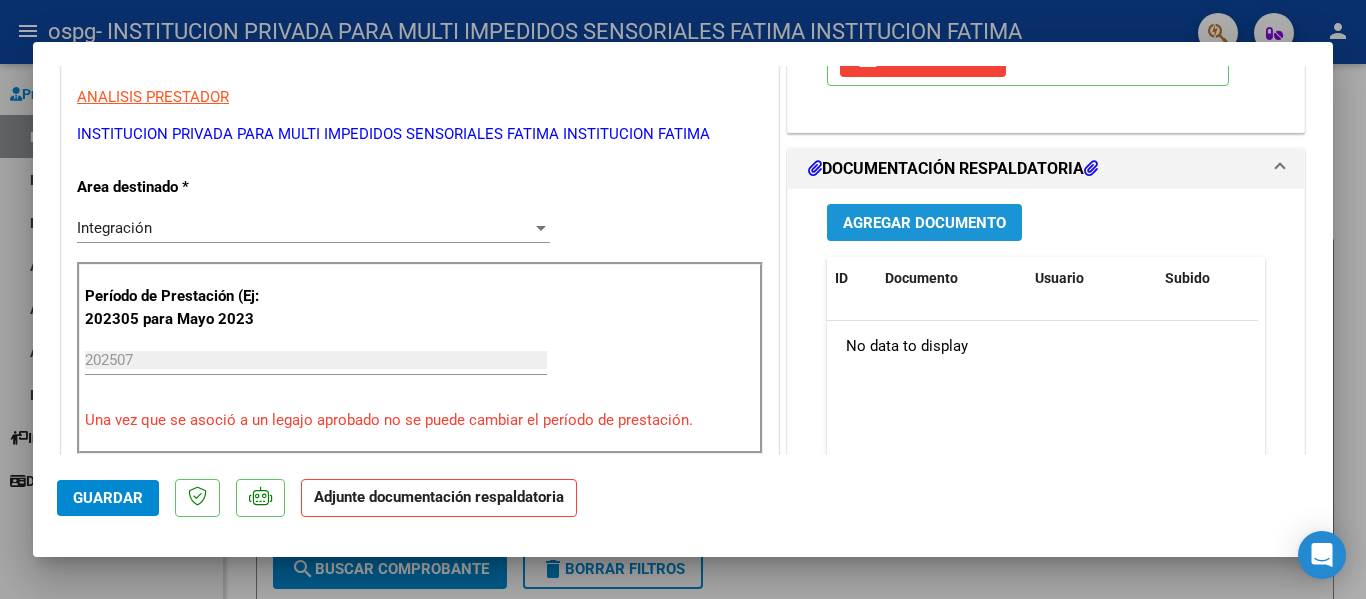 click on "Agregar Documento" at bounding box center (924, 223) 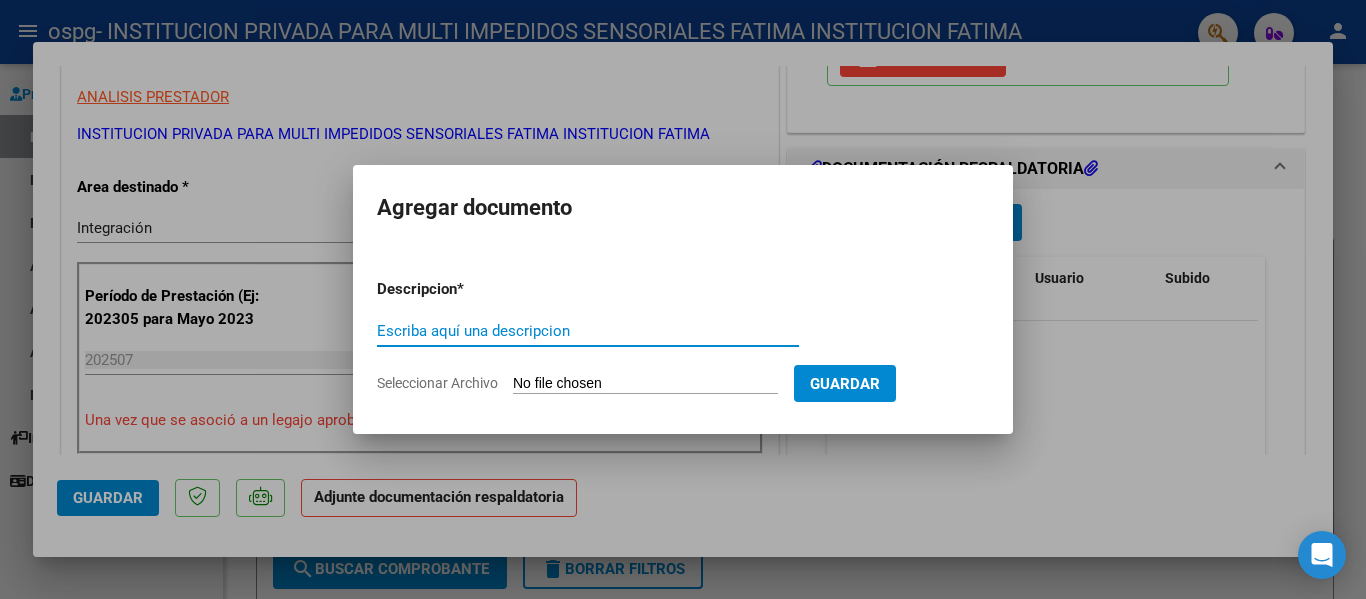 click on "Escriba aquí una descripcion" at bounding box center [588, 331] 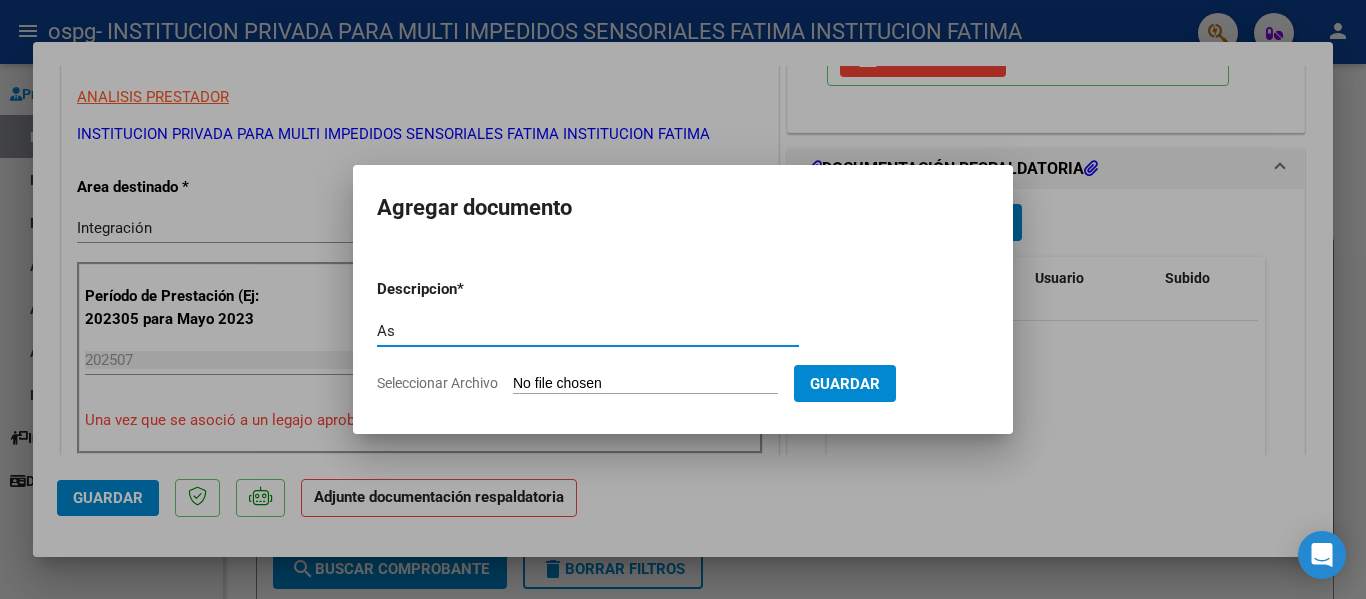 type on "A" 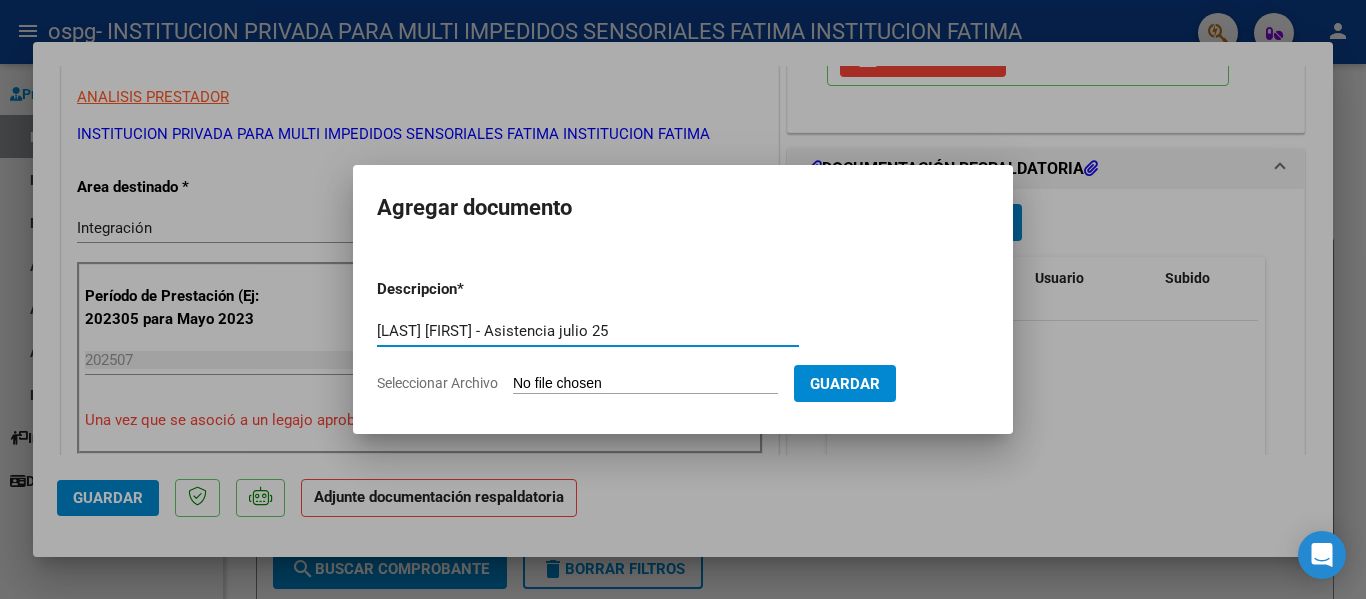 type on "[LAST] [FIRST] - Asistencia julio 25" 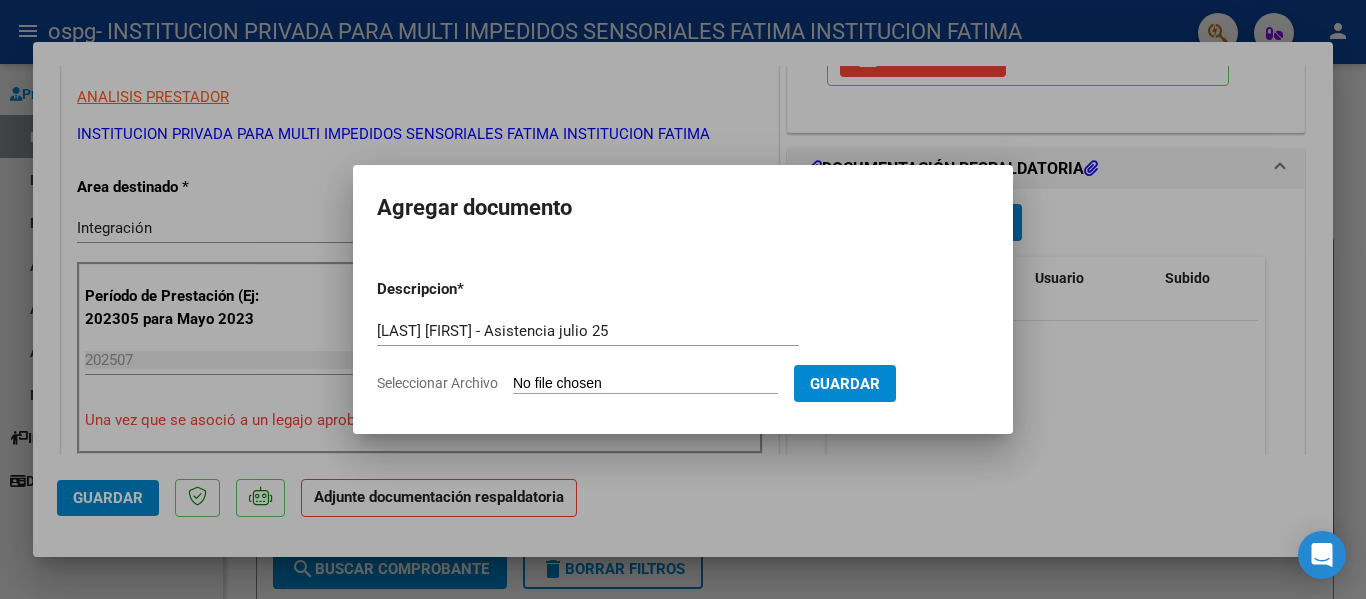 type on "C:\fakepath\[LAST] [FIRST] - Asist jul 25.pdf" 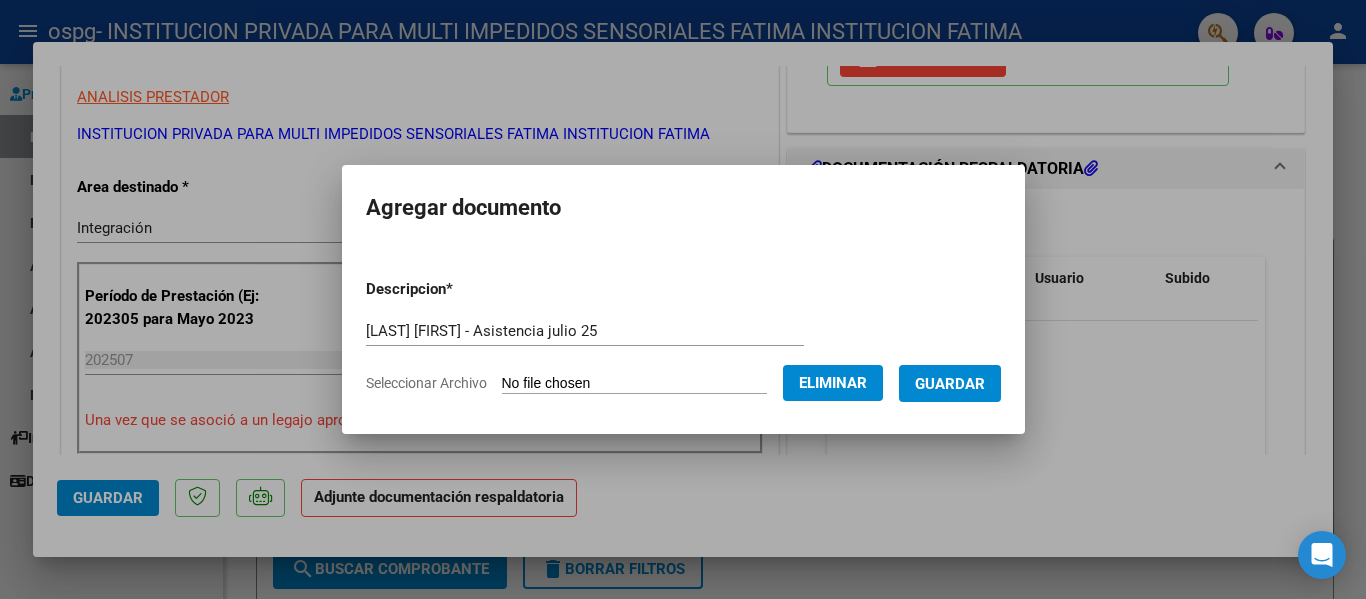 click on "Guardar" at bounding box center (950, 384) 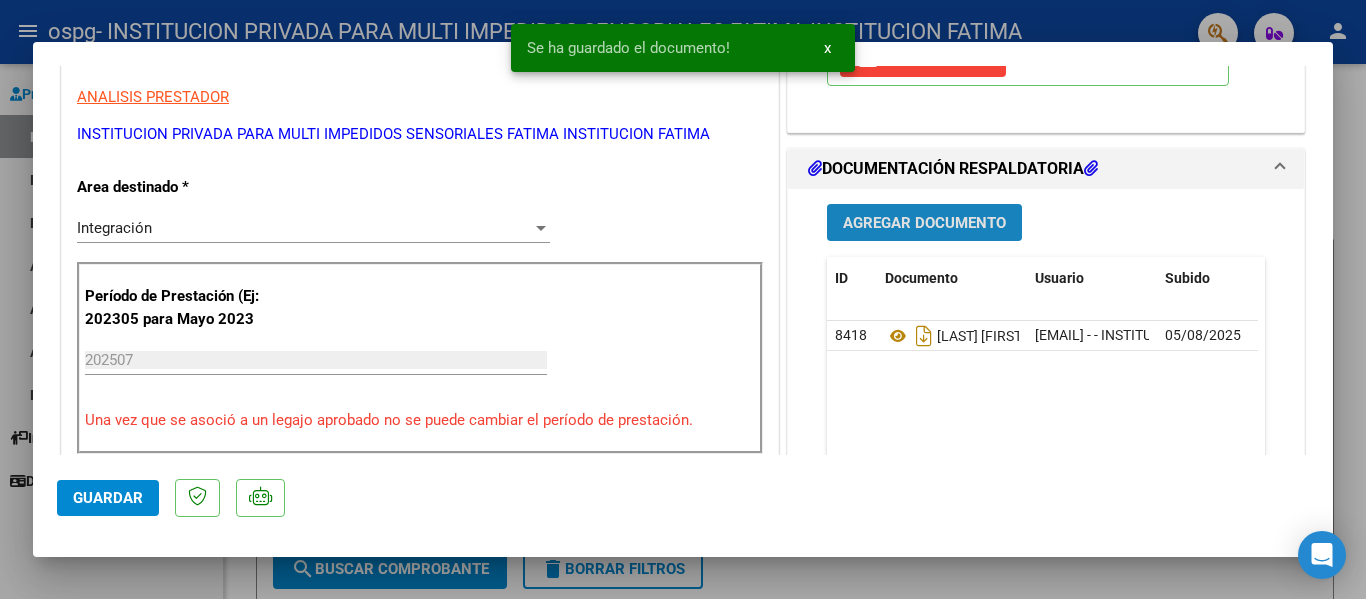 click on "Agregar Documento" at bounding box center (924, 223) 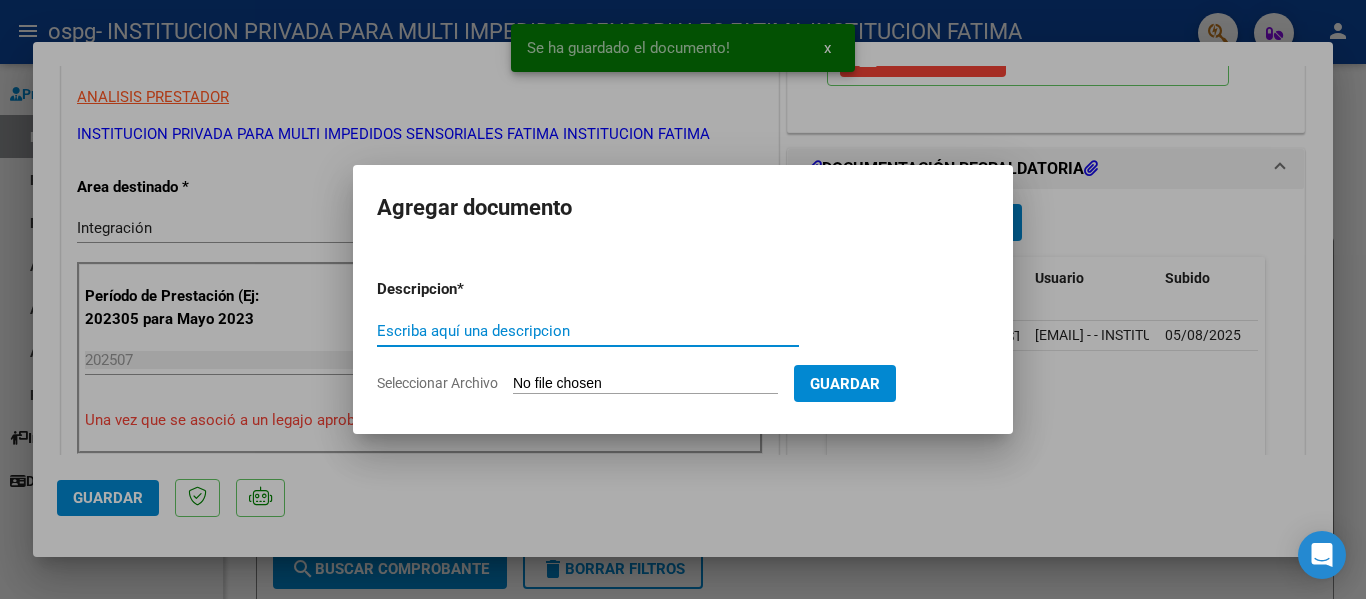 click on "Seleccionar Archivo" at bounding box center [645, 384] 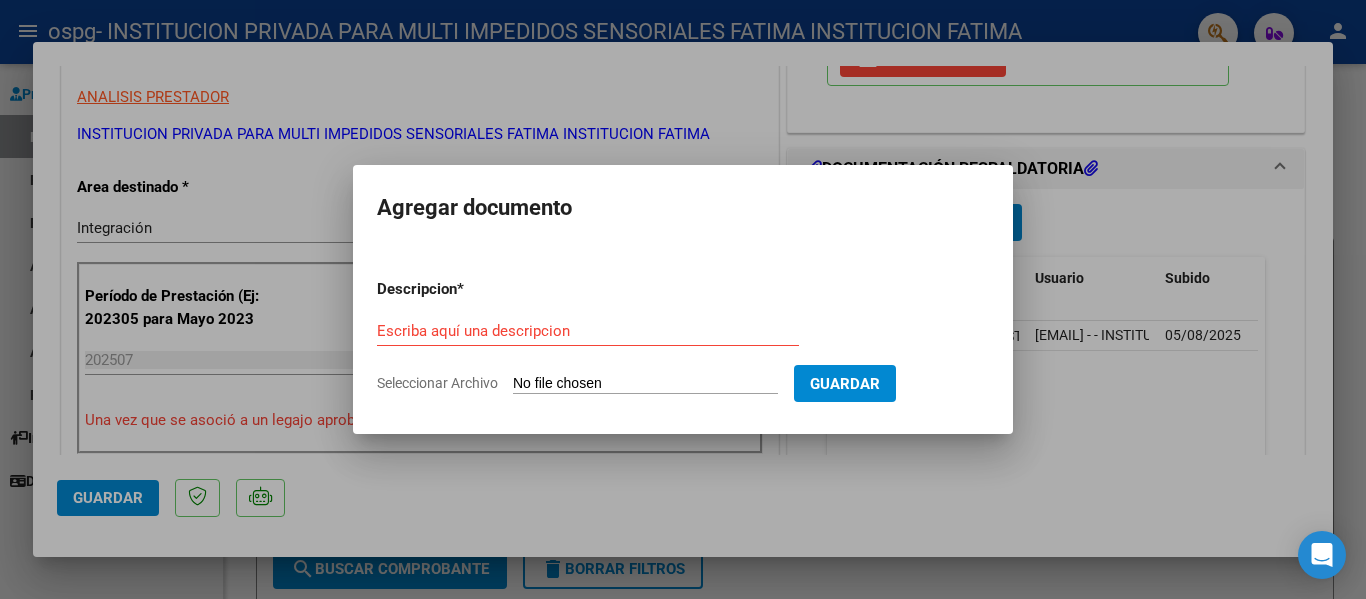 type on "C:\fakepath\[LAST] [FIRST] - Autorizacion 2025.pdf" 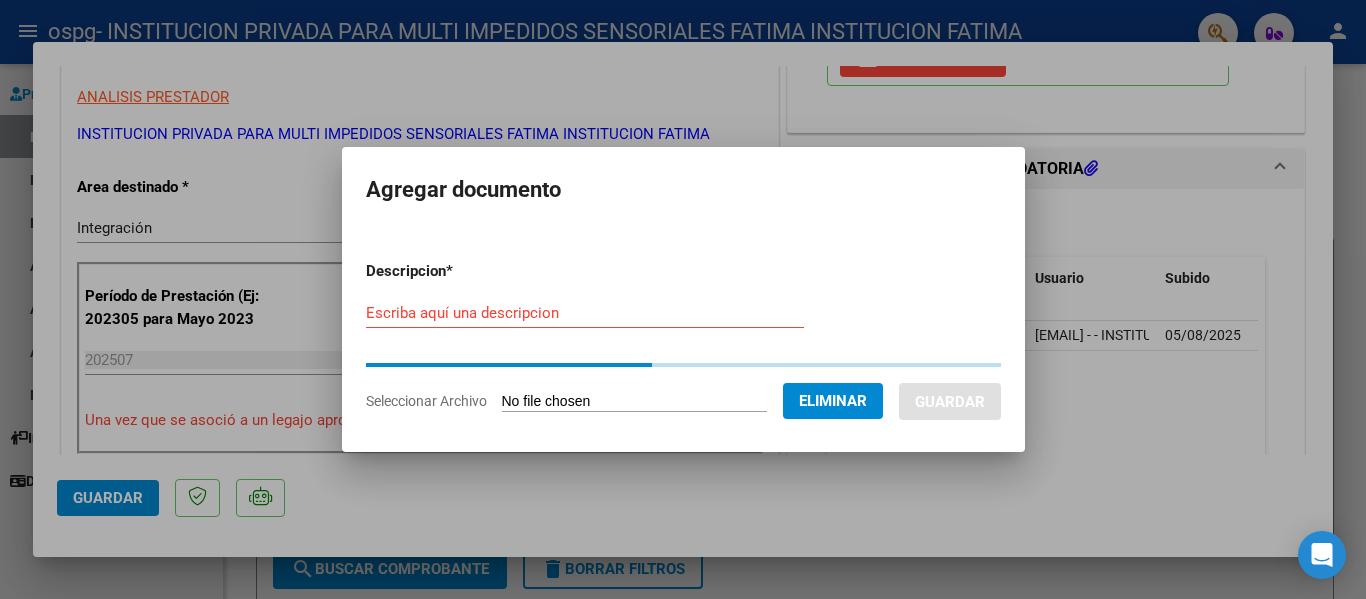 click on "Escriba aquí una descripcion" at bounding box center [585, 313] 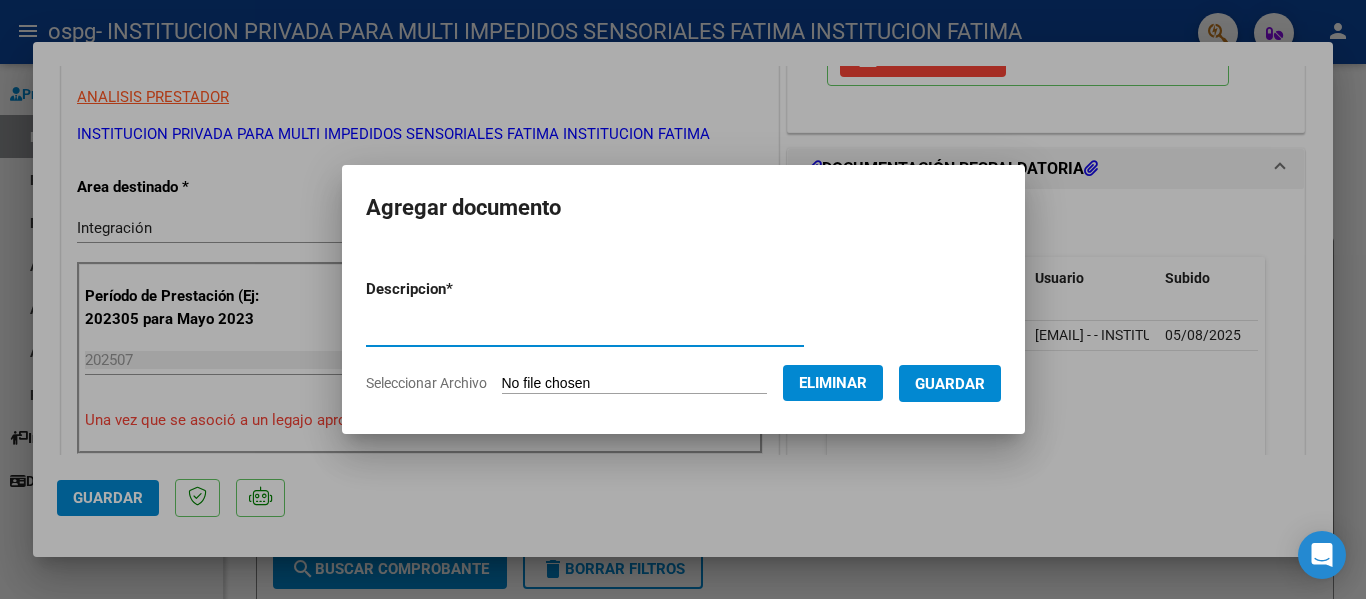 type on "A" 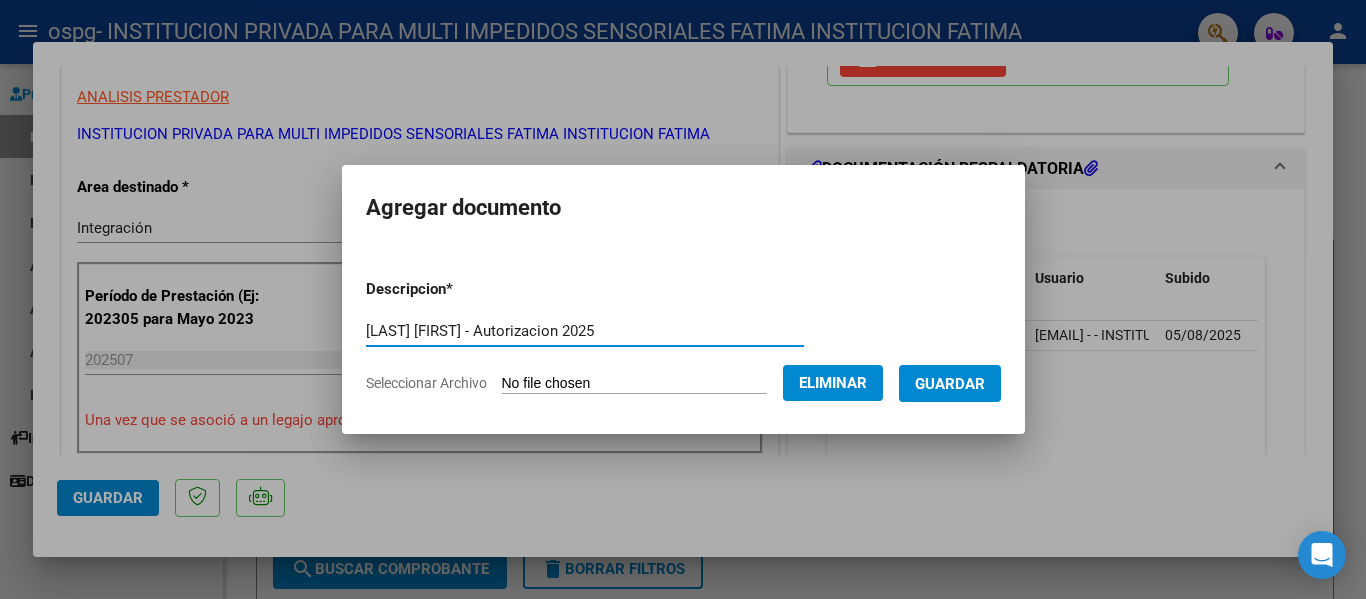 type on "[LAST] [FIRST] - Autorizacion 2025" 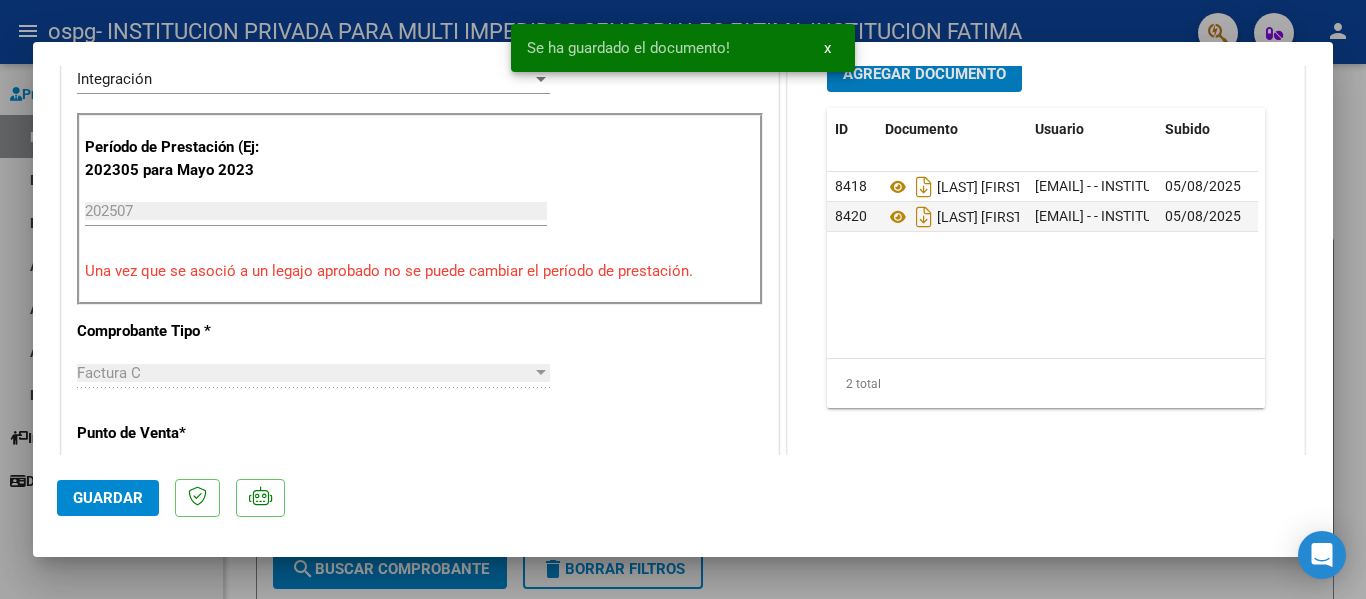 scroll, scrollTop: 0, scrollLeft: 0, axis: both 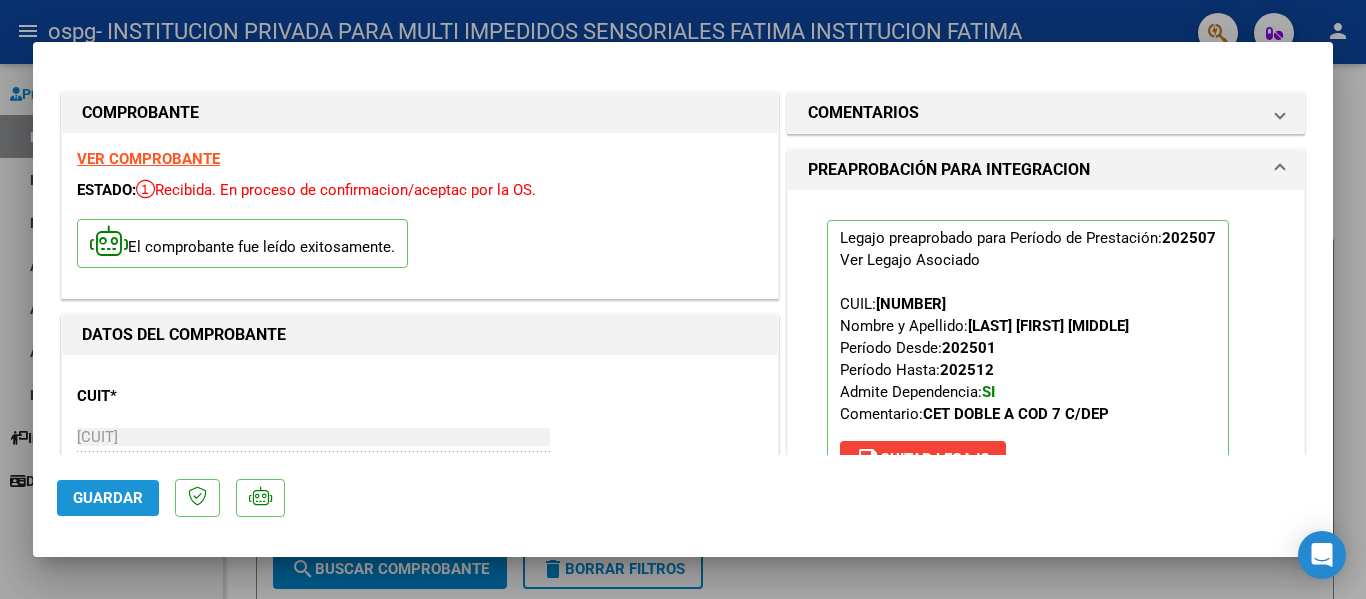 click on "Guardar" 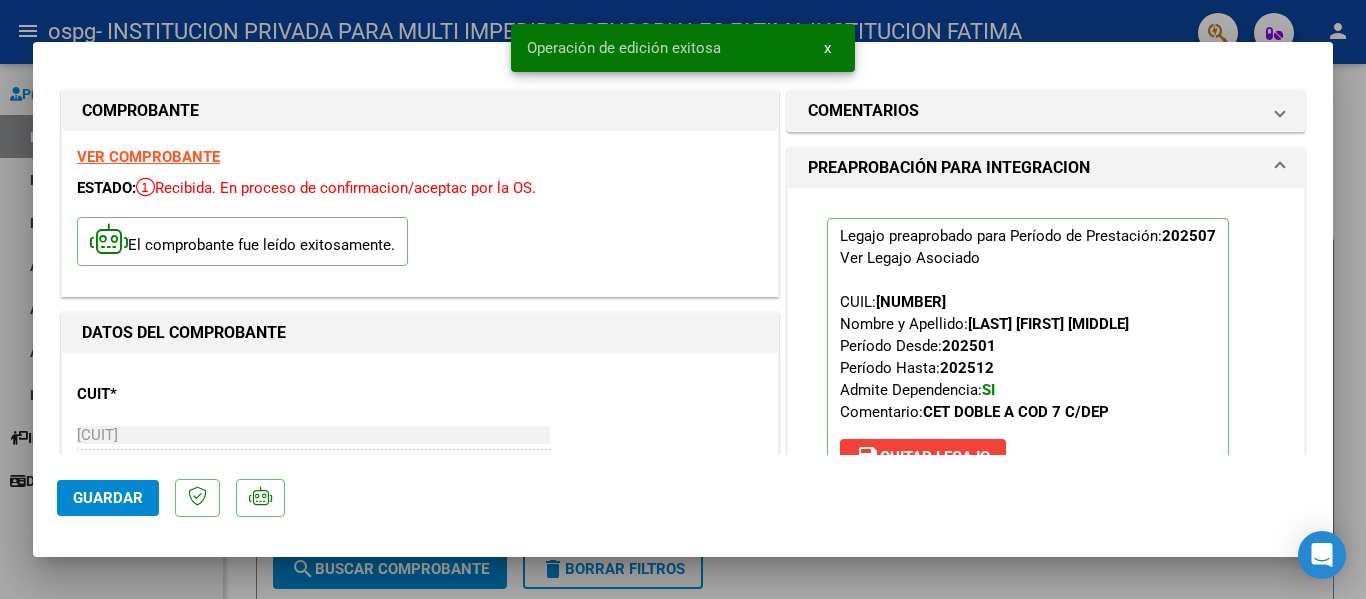 scroll, scrollTop: 0, scrollLeft: 0, axis: both 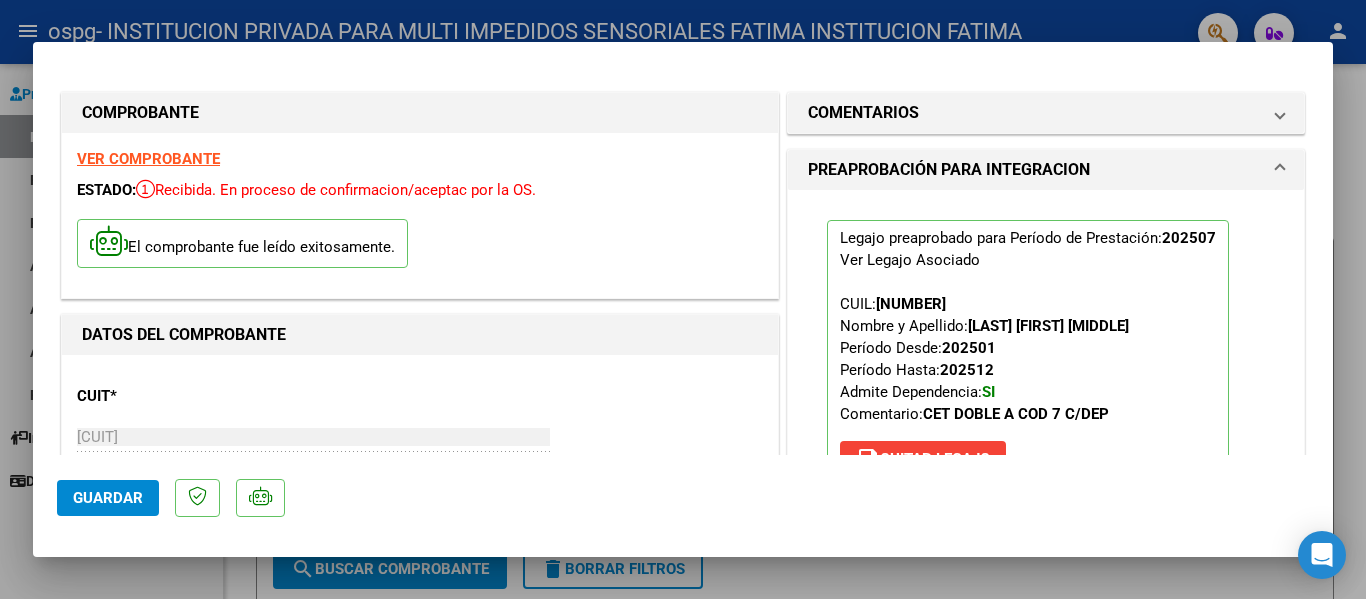click at bounding box center (683, 299) 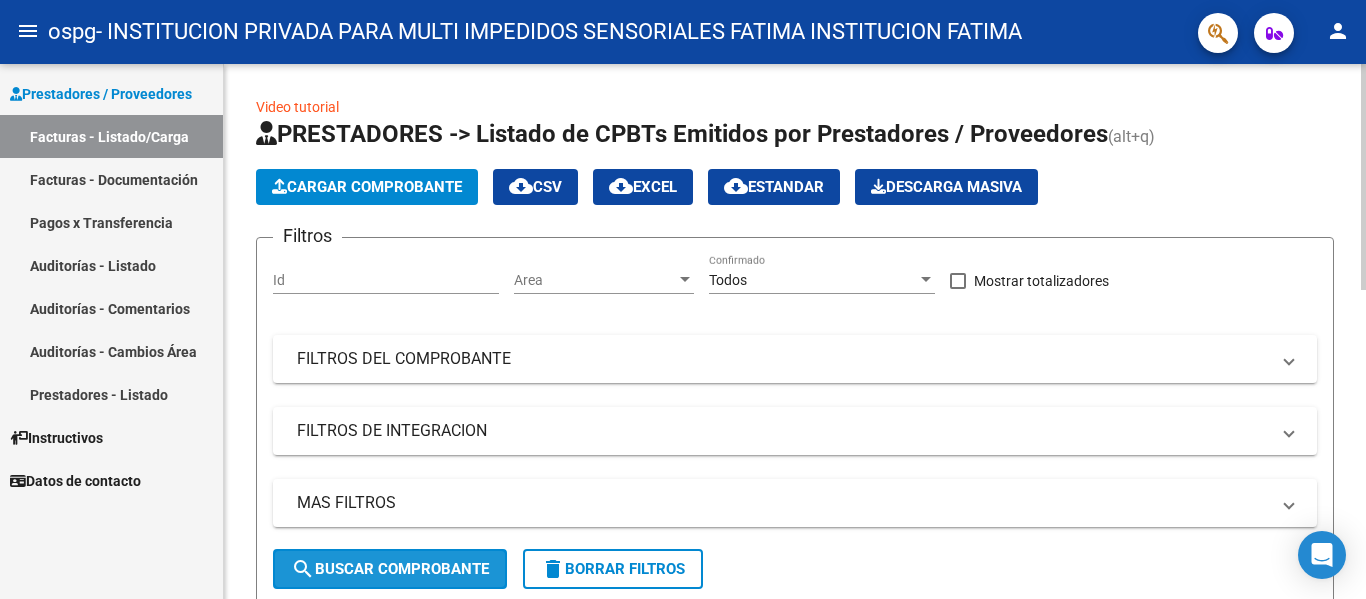 click on "search  Buscar Comprobante" 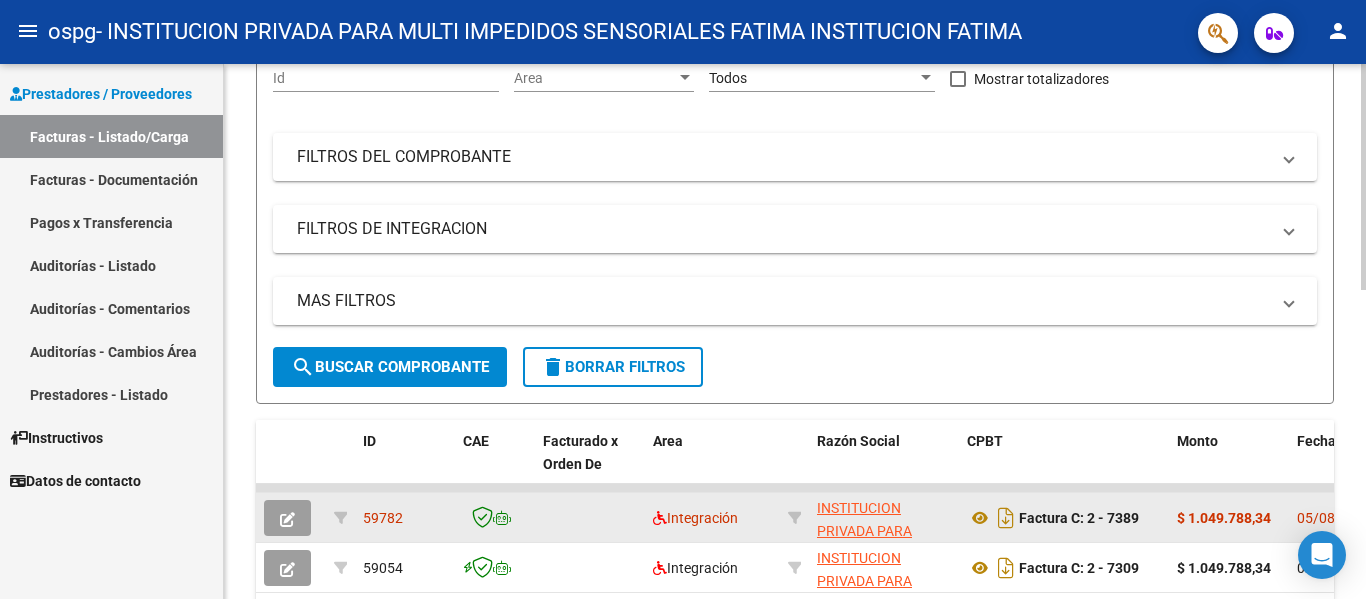 scroll, scrollTop: 400, scrollLeft: 0, axis: vertical 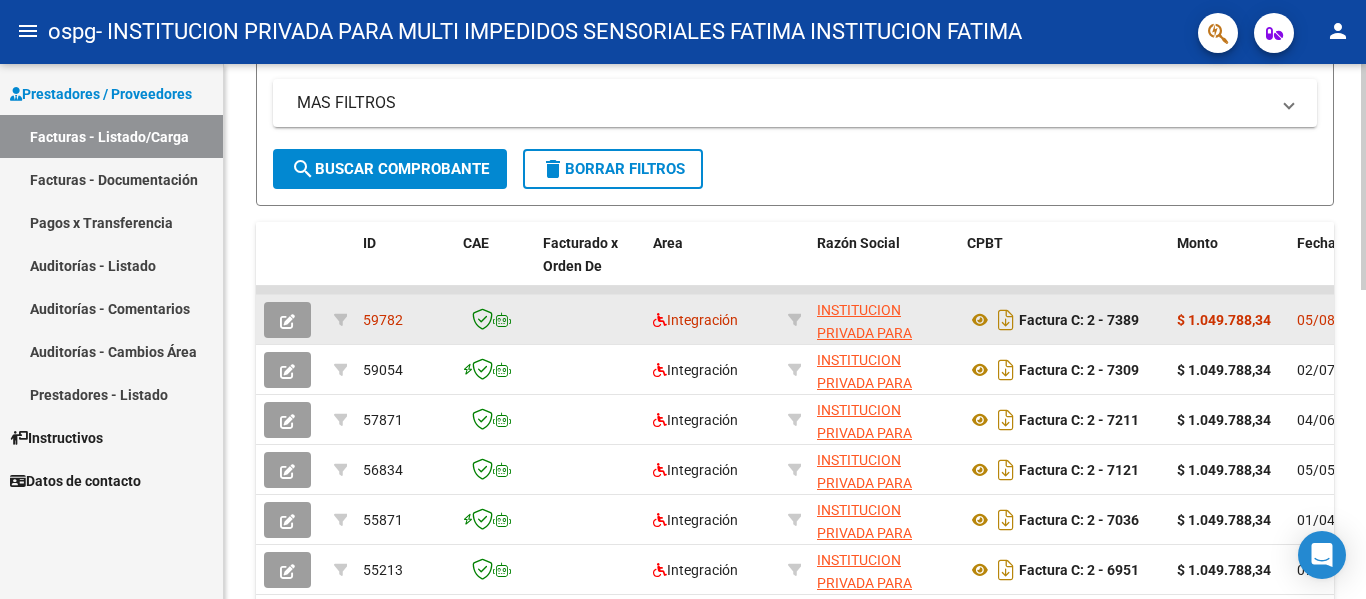 click 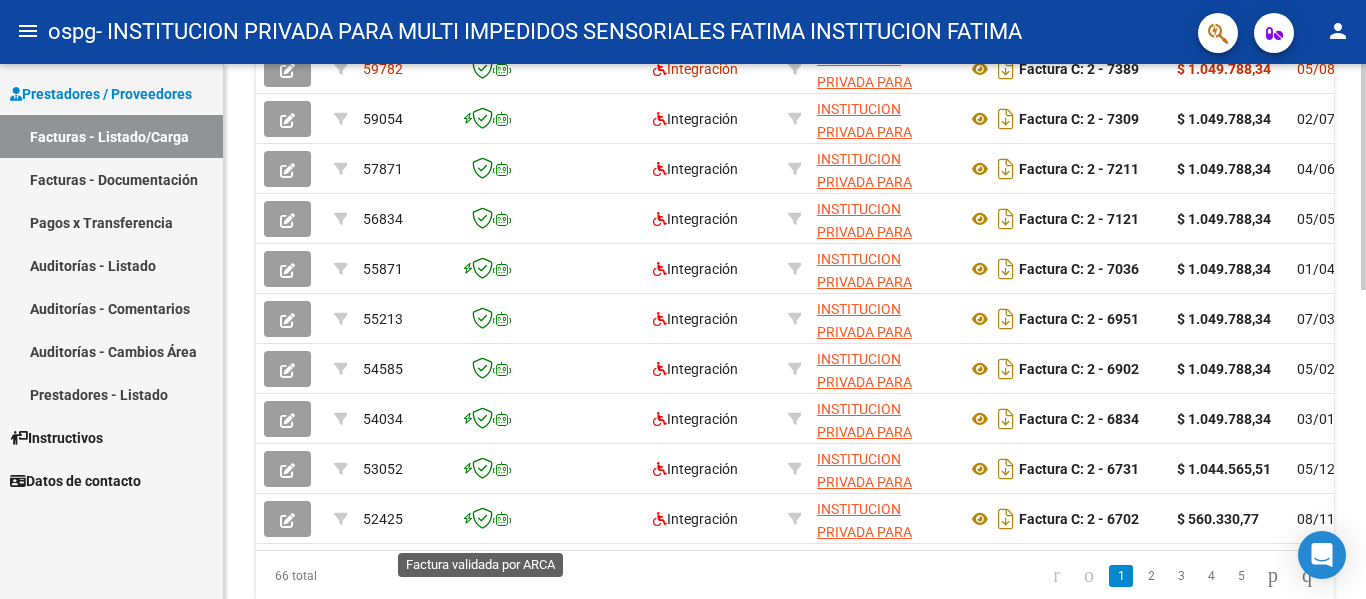 scroll, scrollTop: 633, scrollLeft: 0, axis: vertical 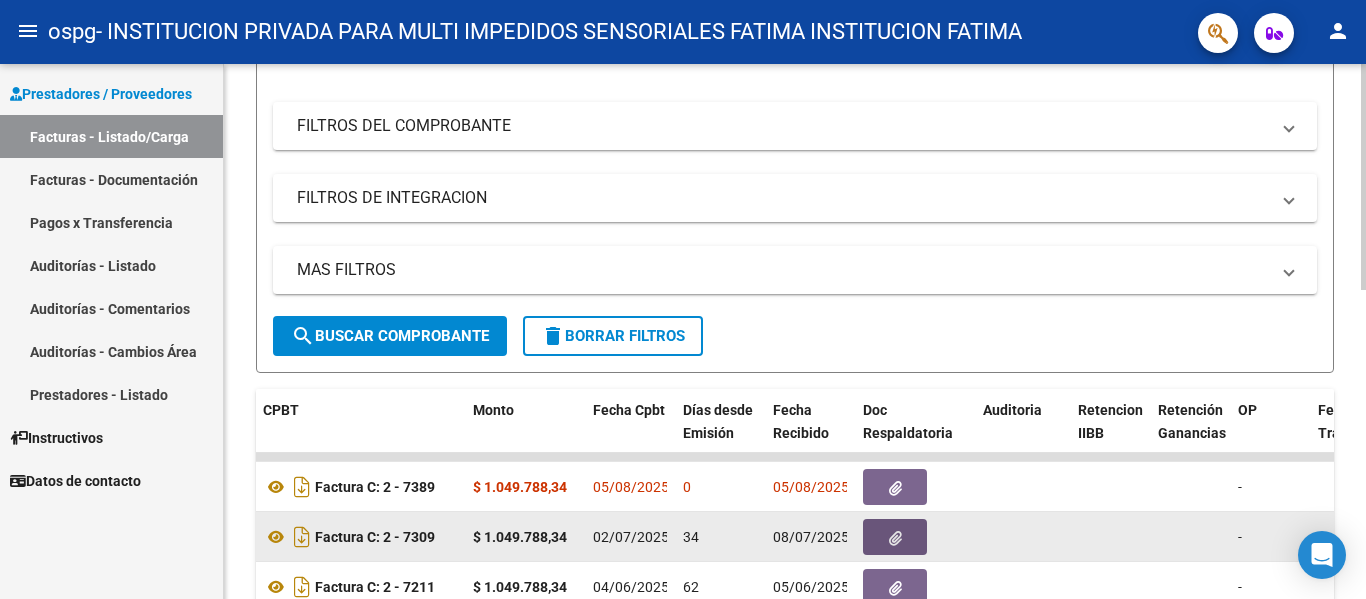 click 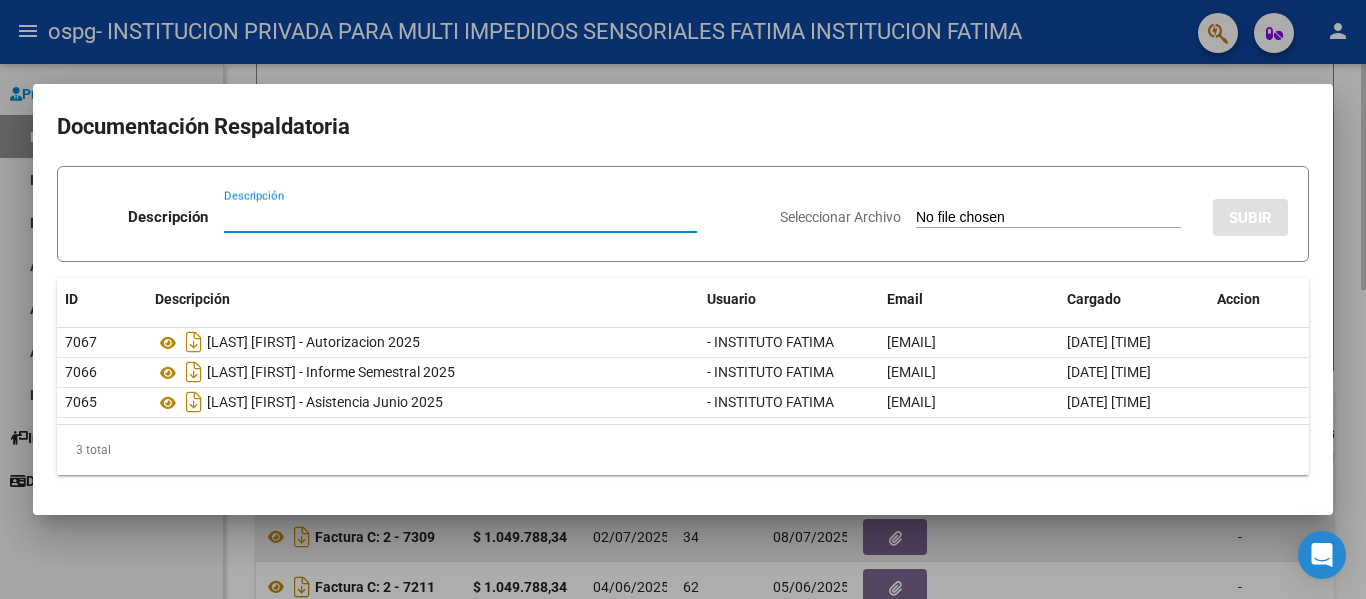 drag, startPoint x: 482, startPoint y: 524, endPoint x: 482, endPoint y: 539, distance: 15 